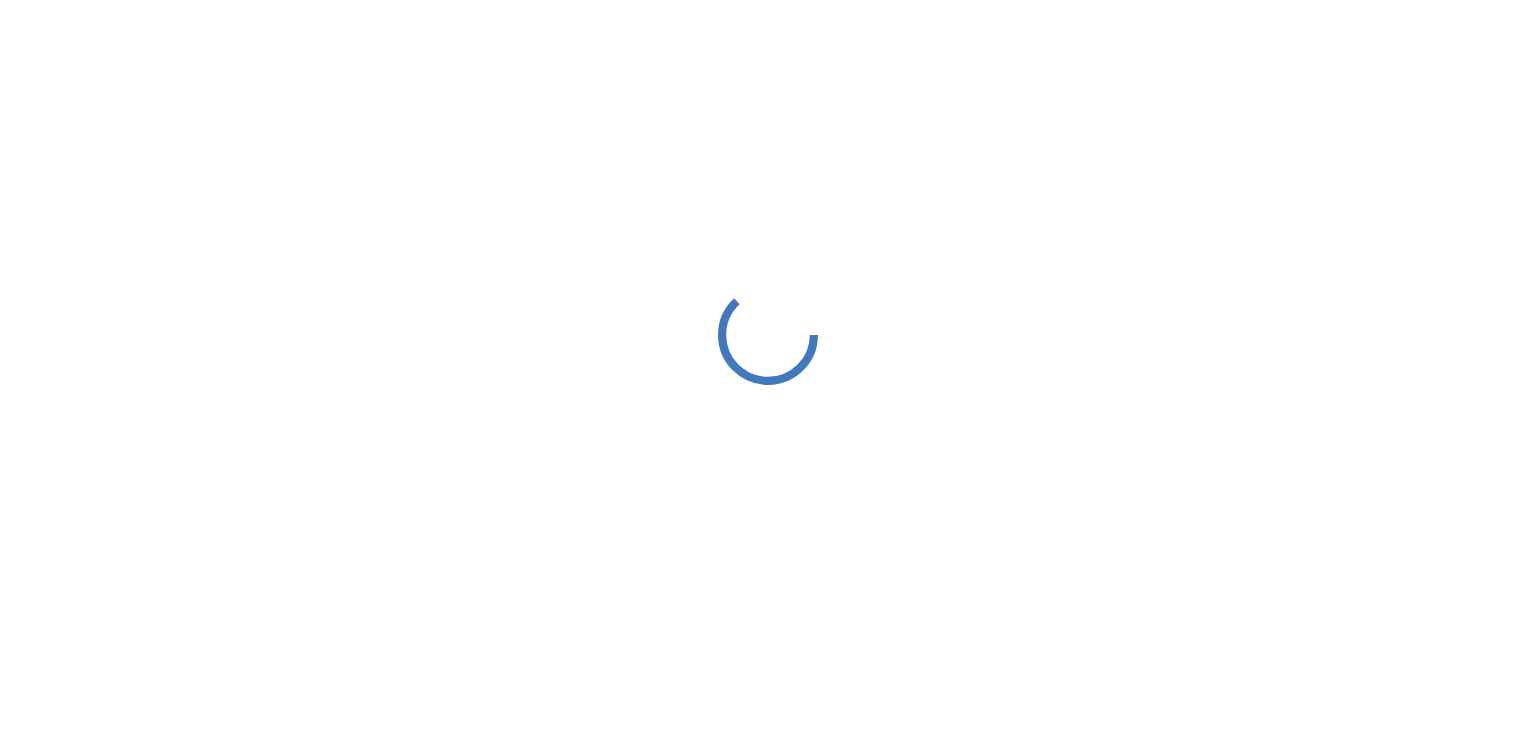 scroll, scrollTop: 0, scrollLeft: 0, axis: both 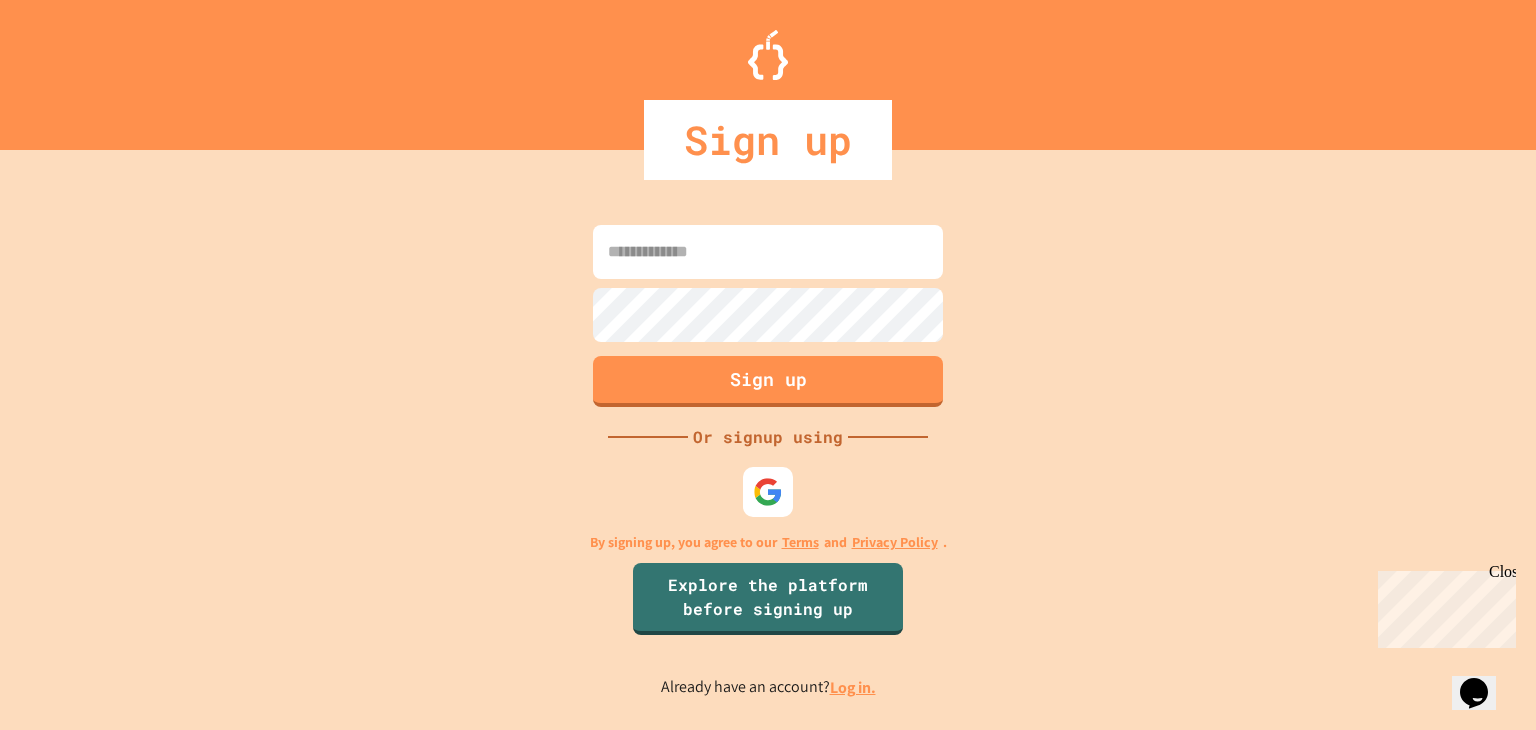 click at bounding box center [768, 252] 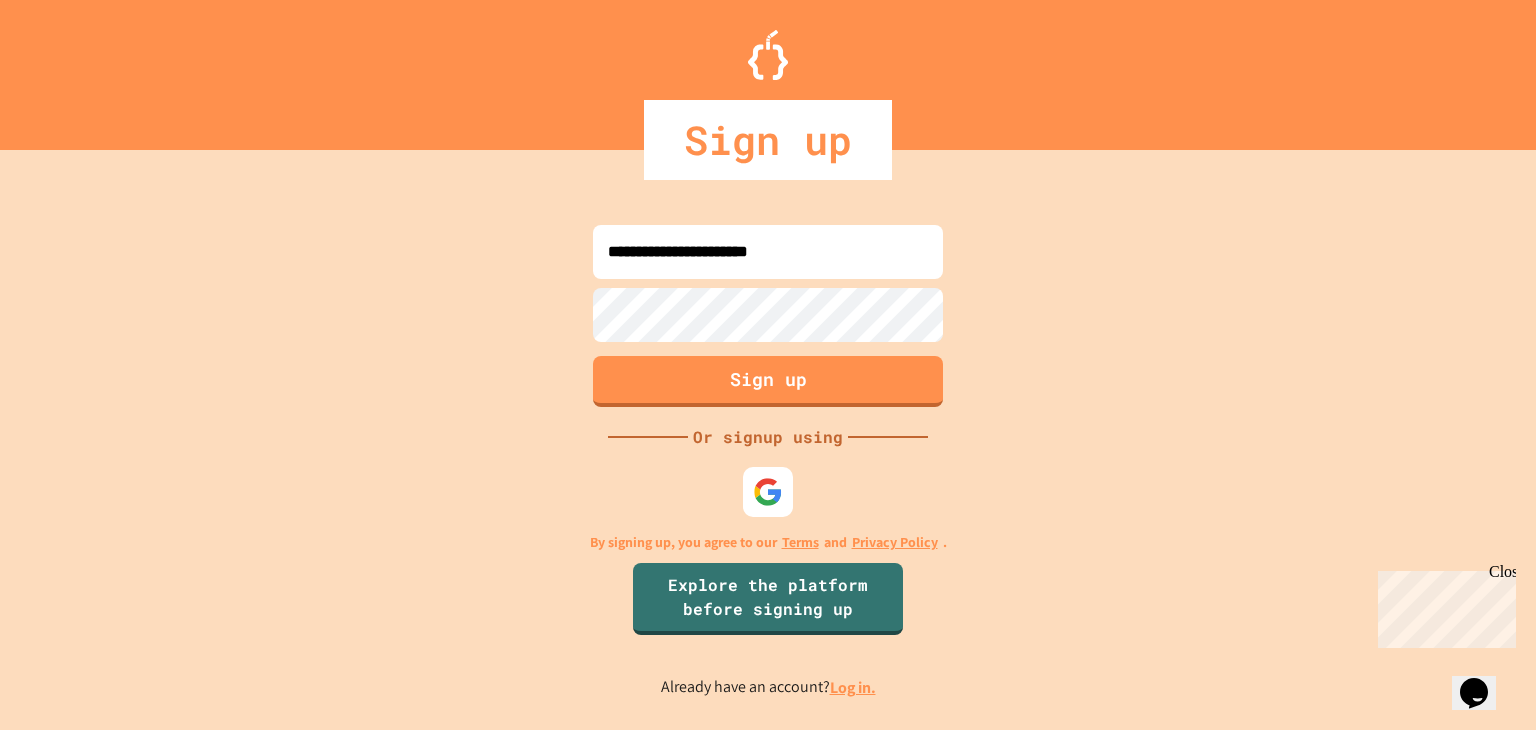 type on "**********" 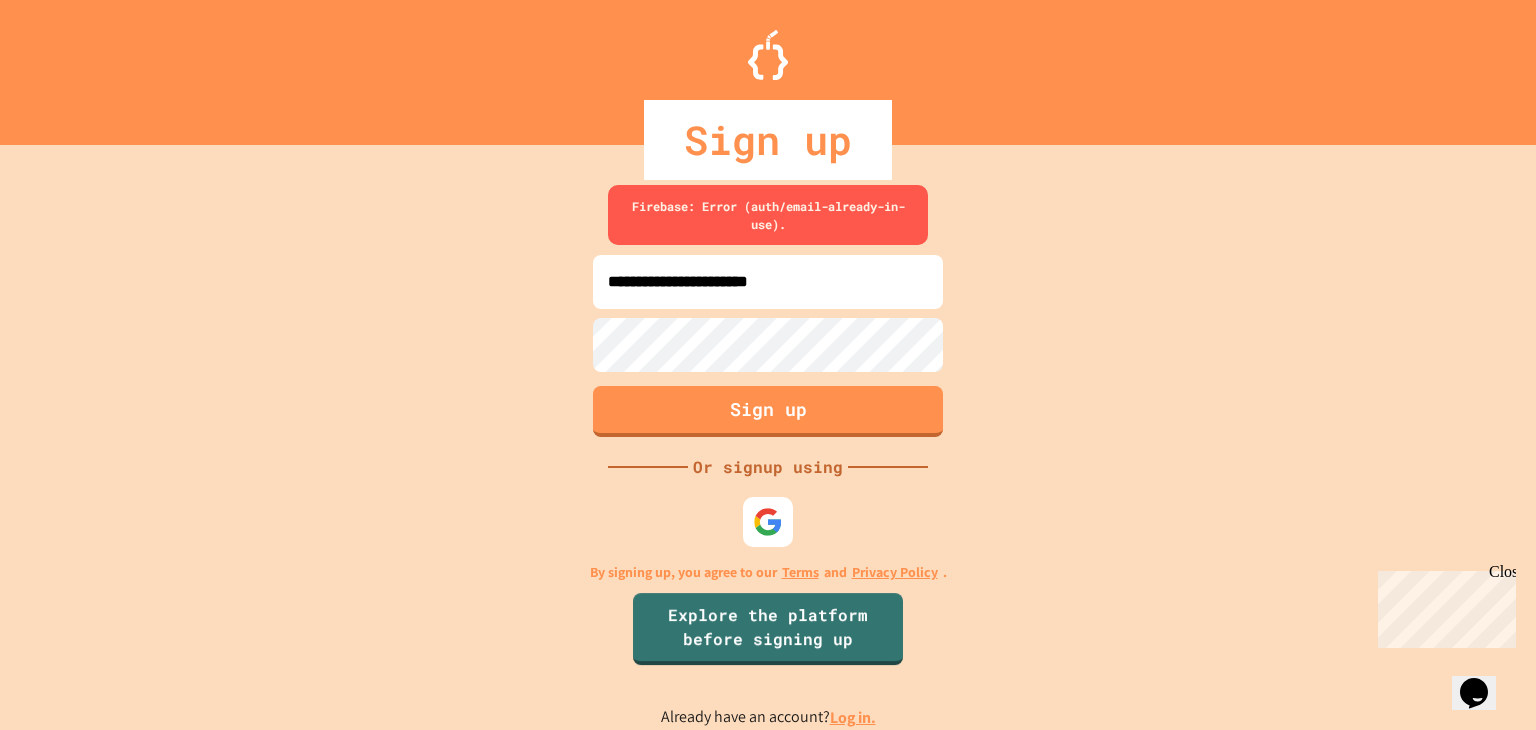 click on "Log in." at bounding box center [853, 717] 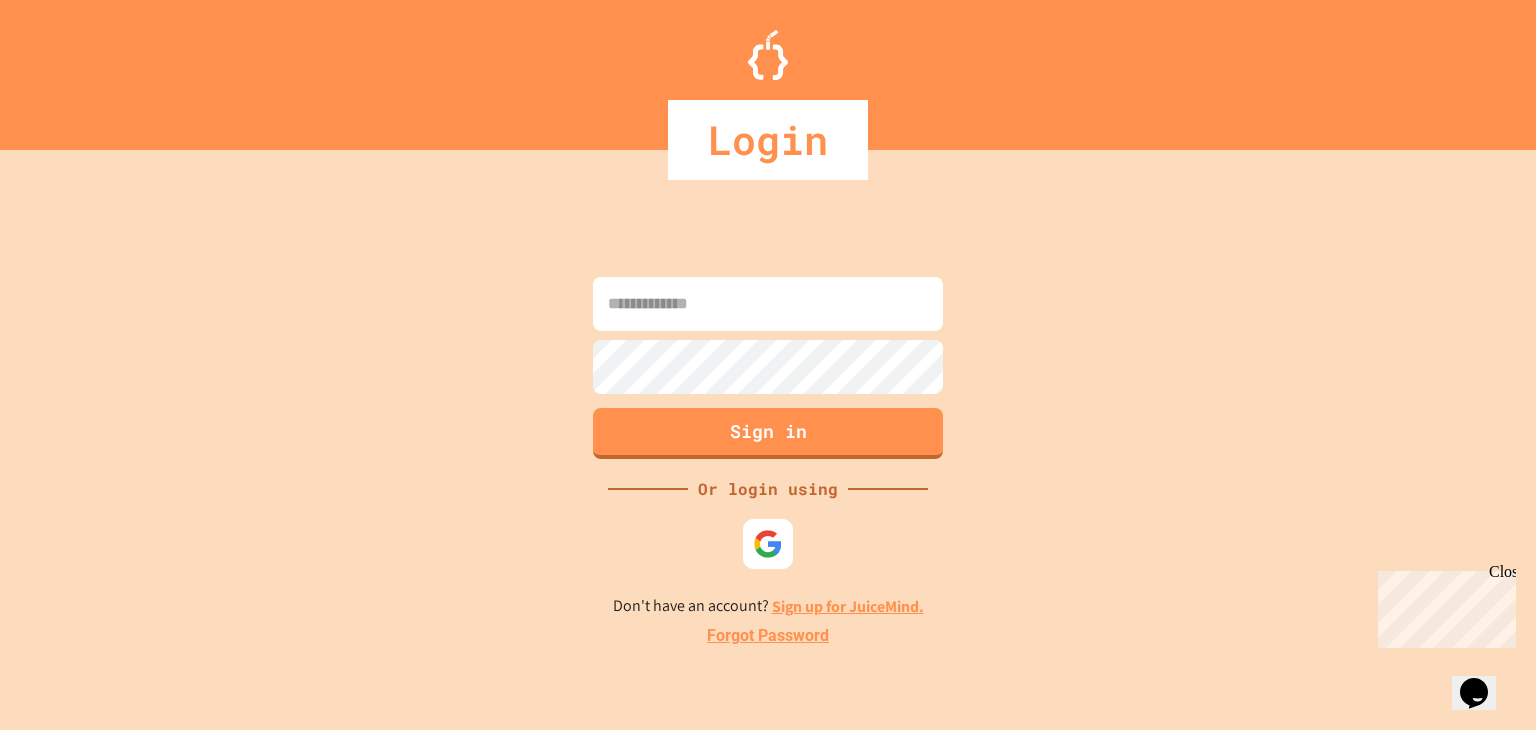 drag, startPoint x: 700, startPoint y: 334, endPoint x: 721, endPoint y: 332, distance: 21.095022 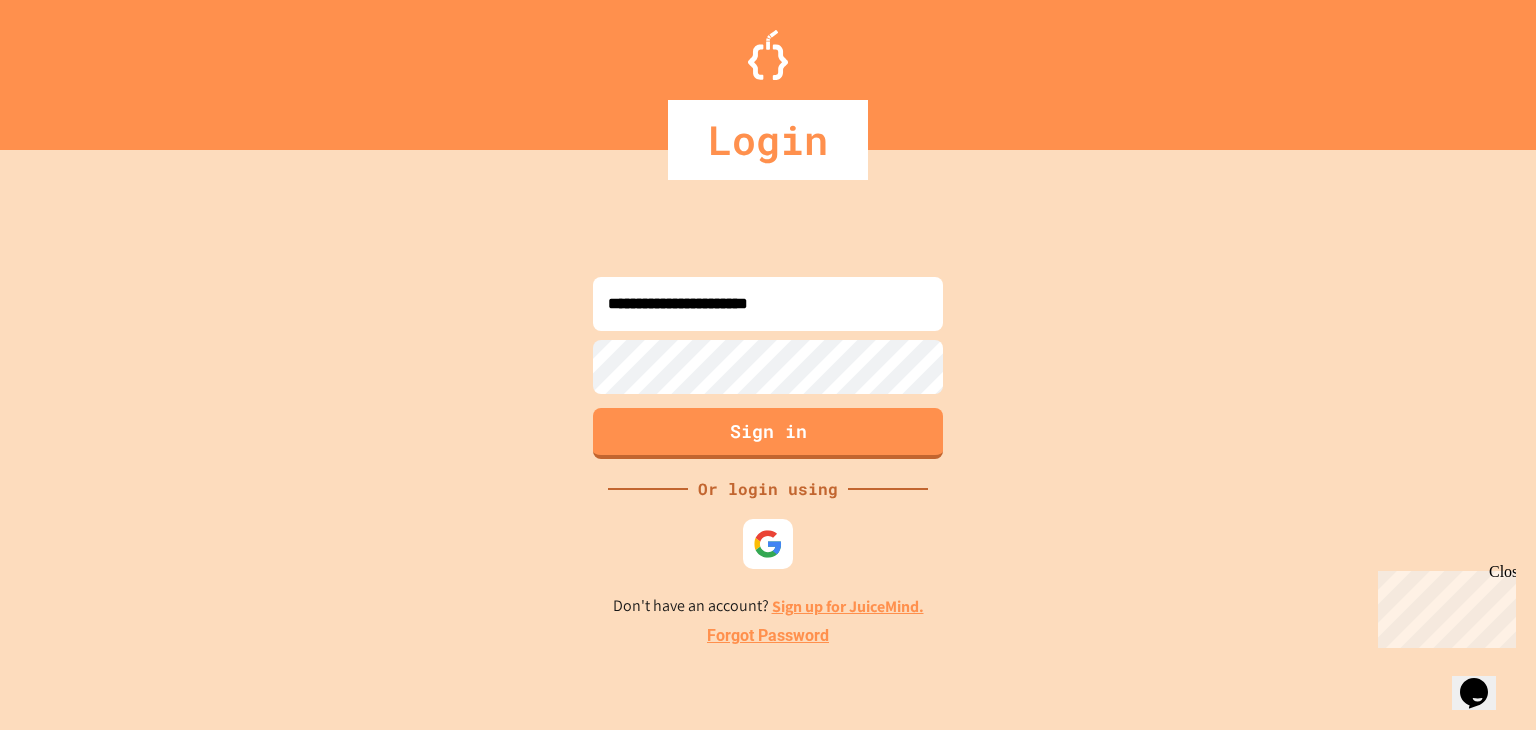 type on "**********" 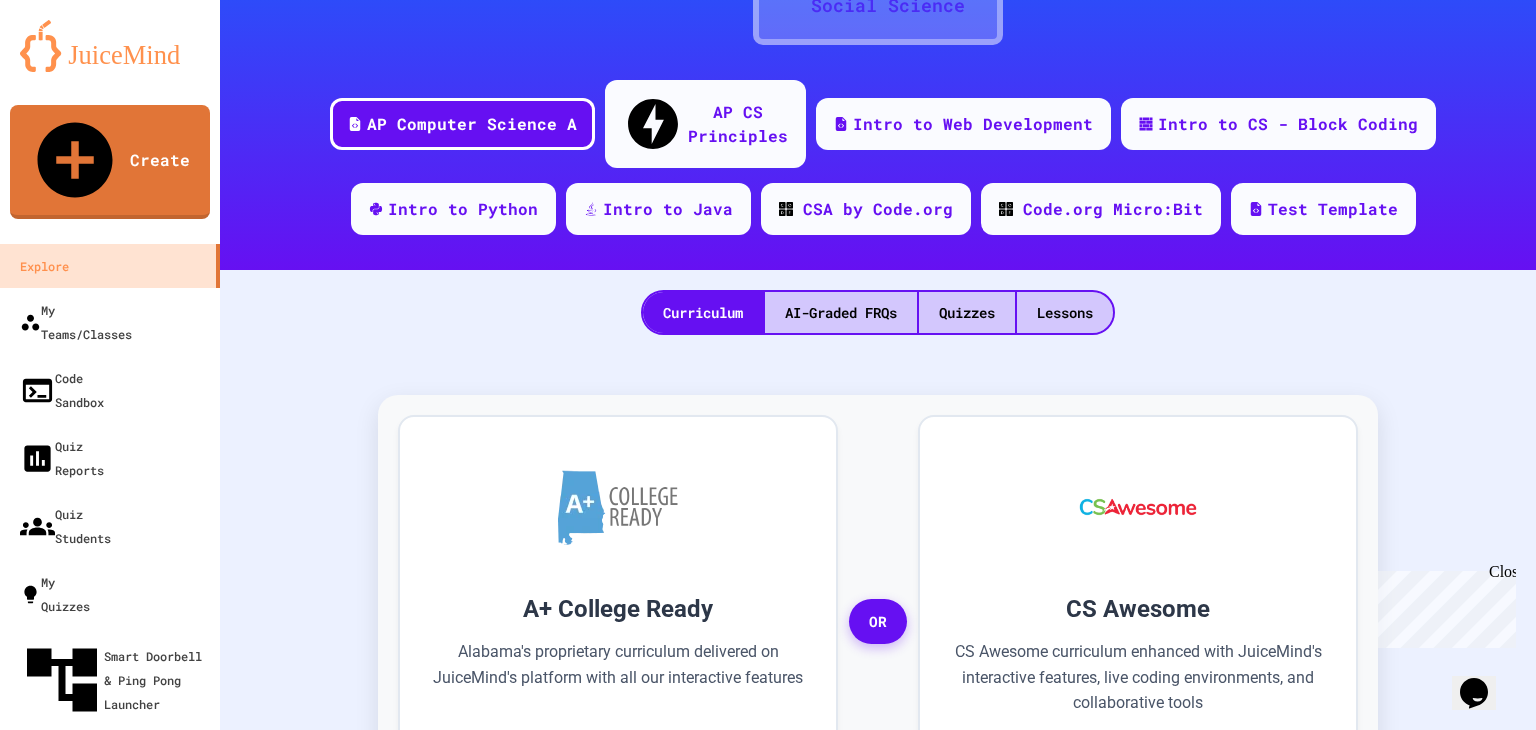scroll, scrollTop: 0, scrollLeft: 0, axis: both 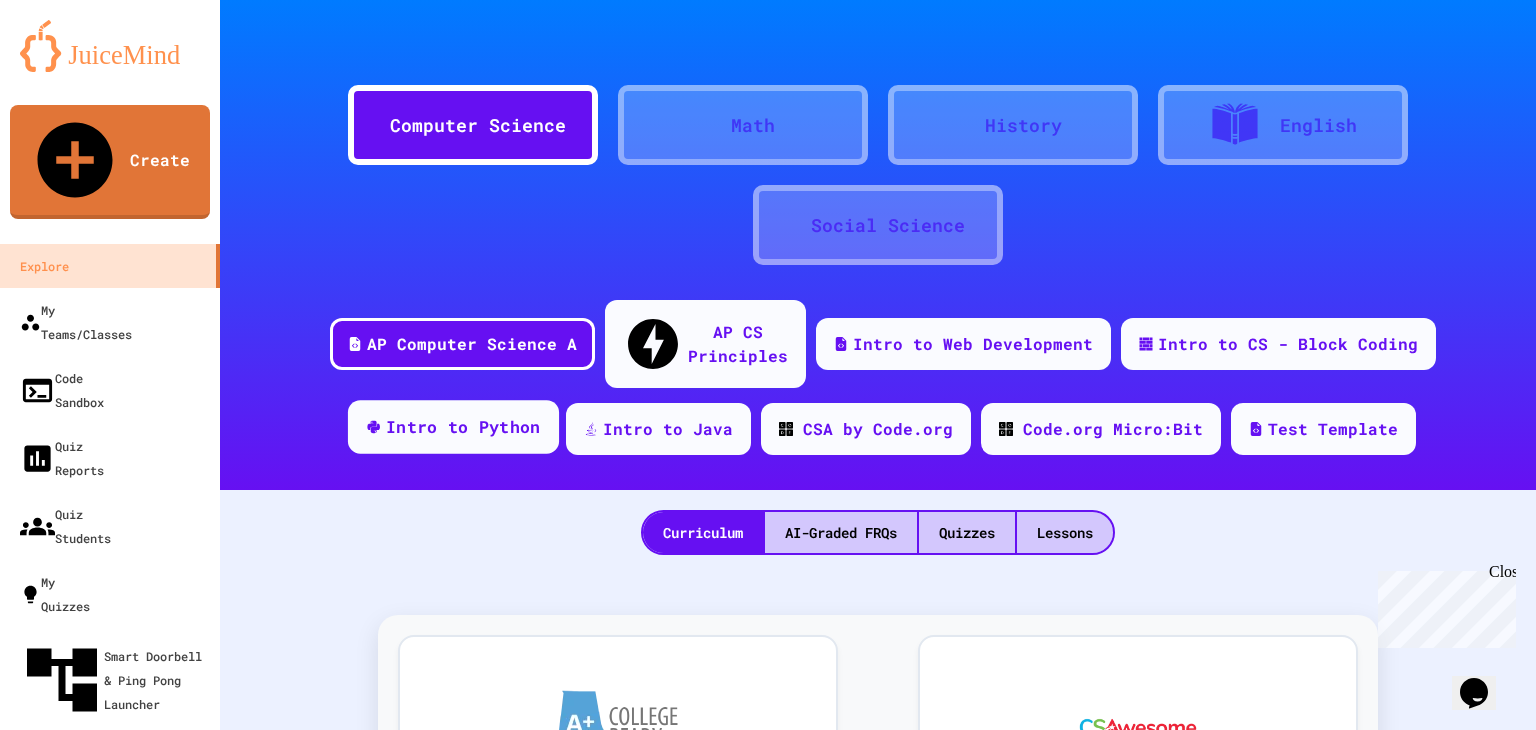 click on "Intro to Python" at bounding box center [463, 427] 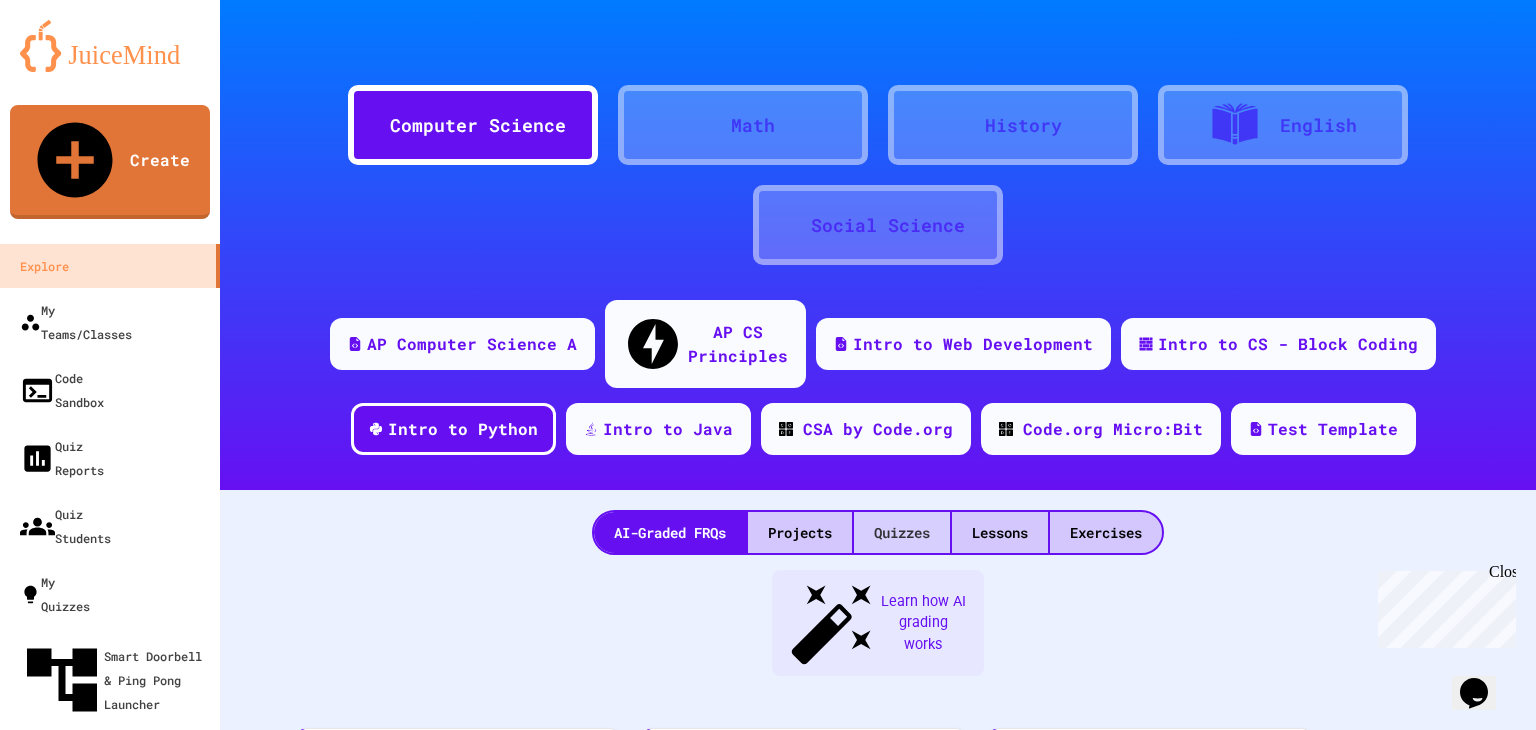 click on "Quizzes" at bounding box center (902, 532) 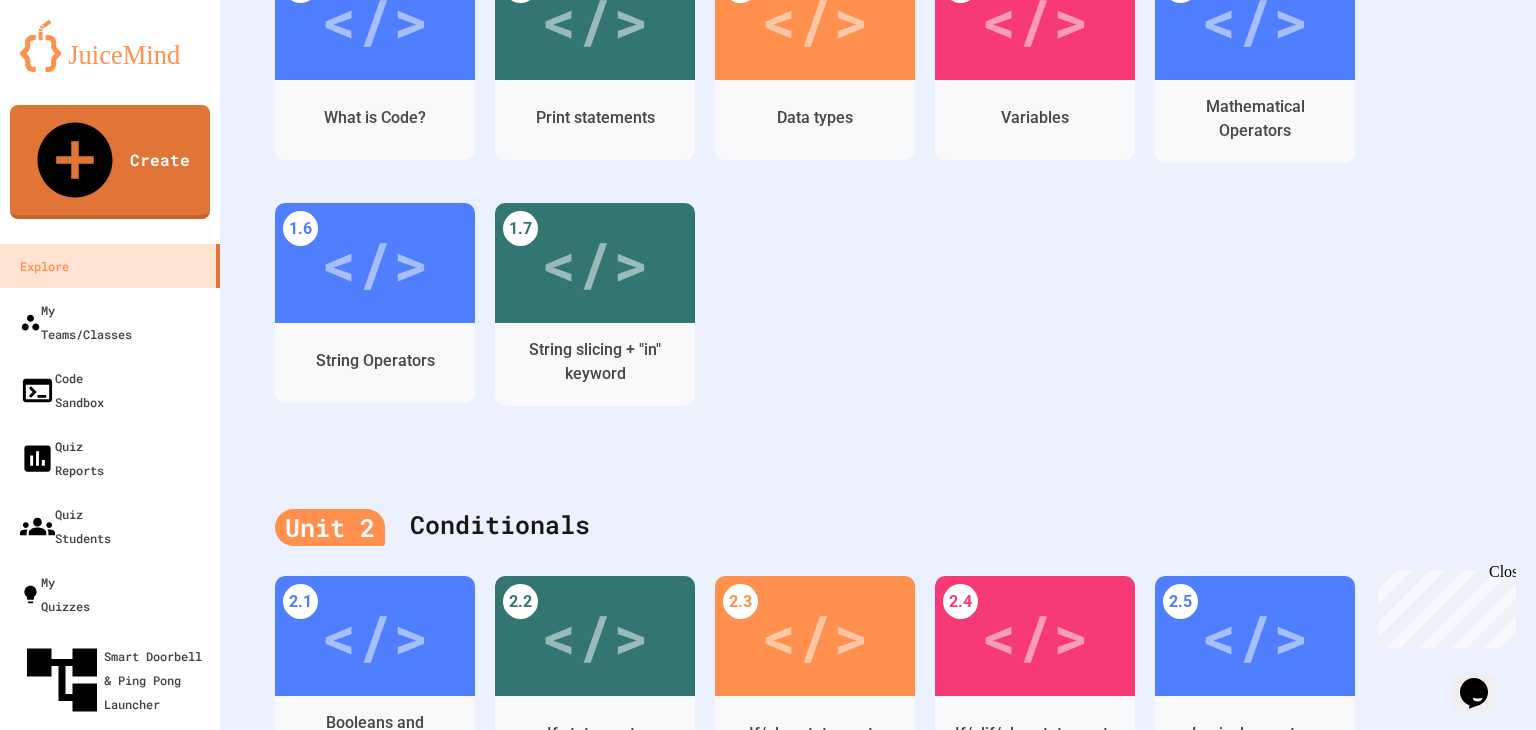 scroll, scrollTop: 1000, scrollLeft: 0, axis: vertical 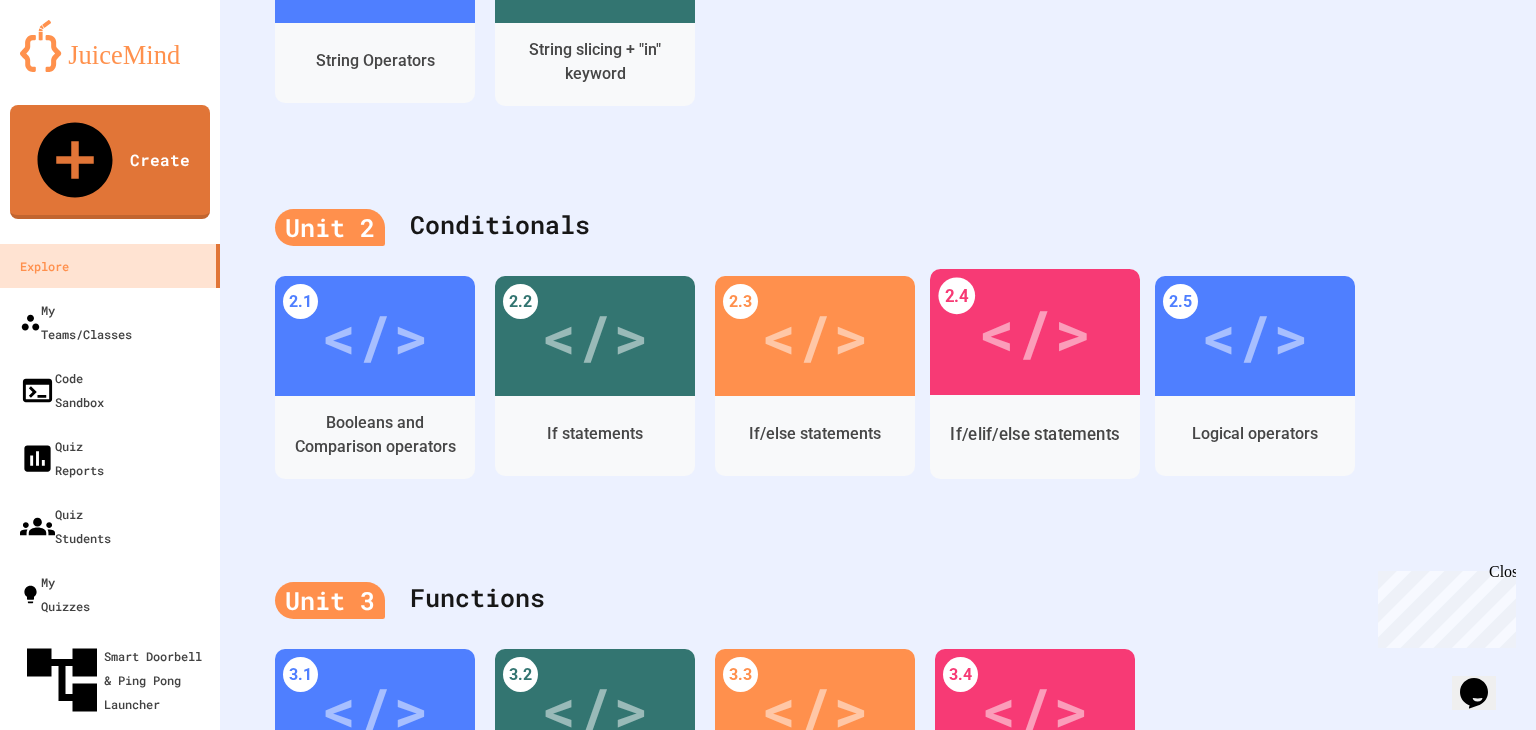 click on "</>" at bounding box center [1035, 332] 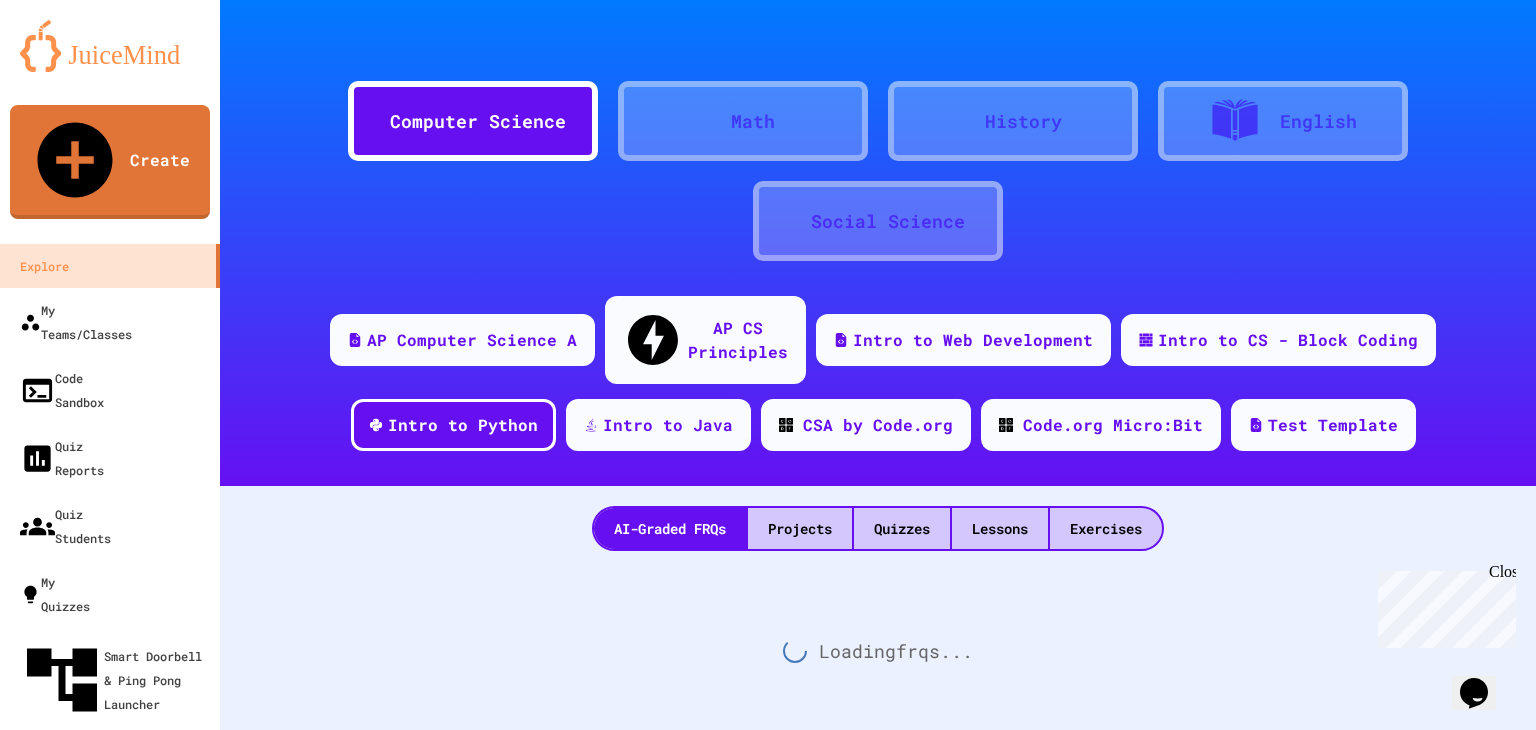 scroll, scrollTop: 1000, scrollLeft: 0, axis: vertical 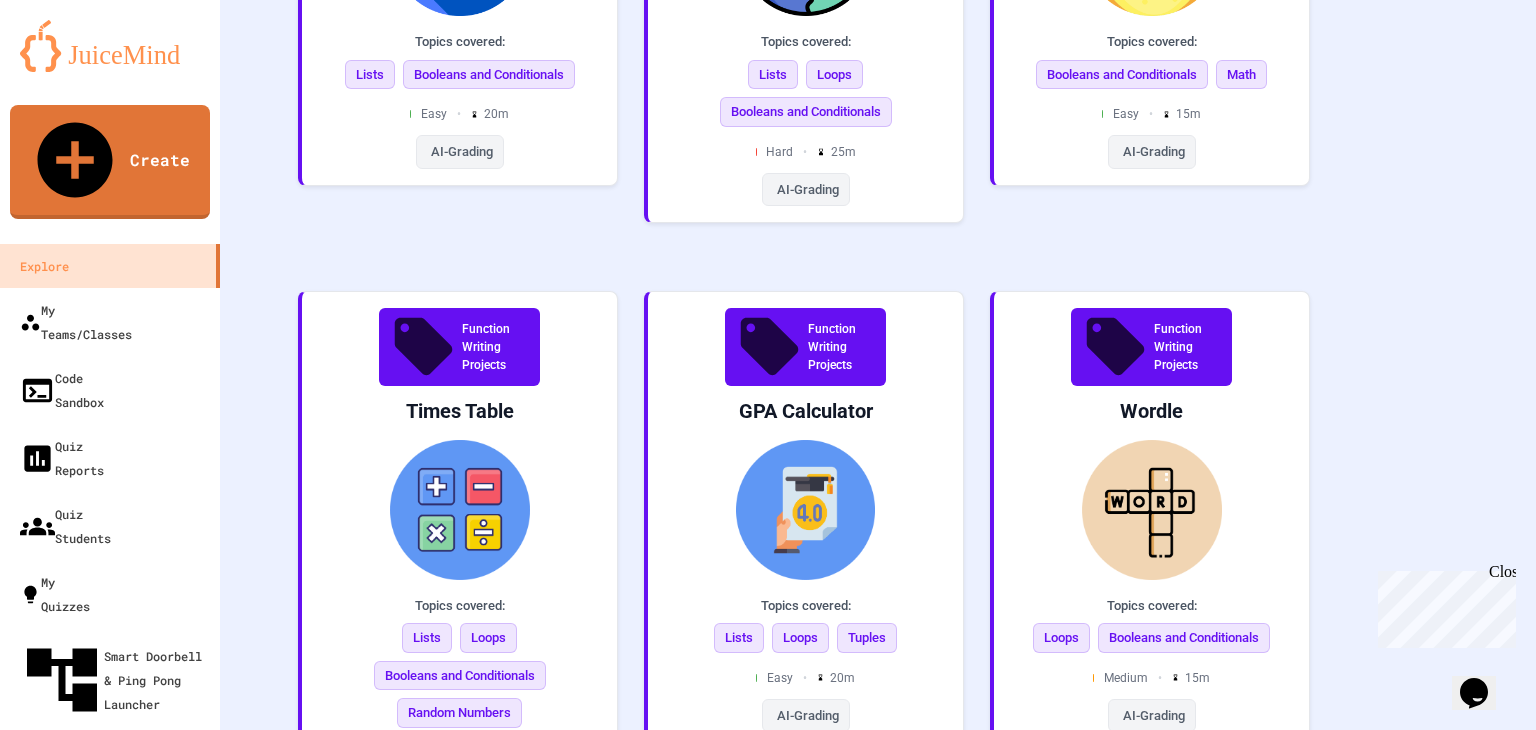 click on "</>" at bounding box center (647, 915) 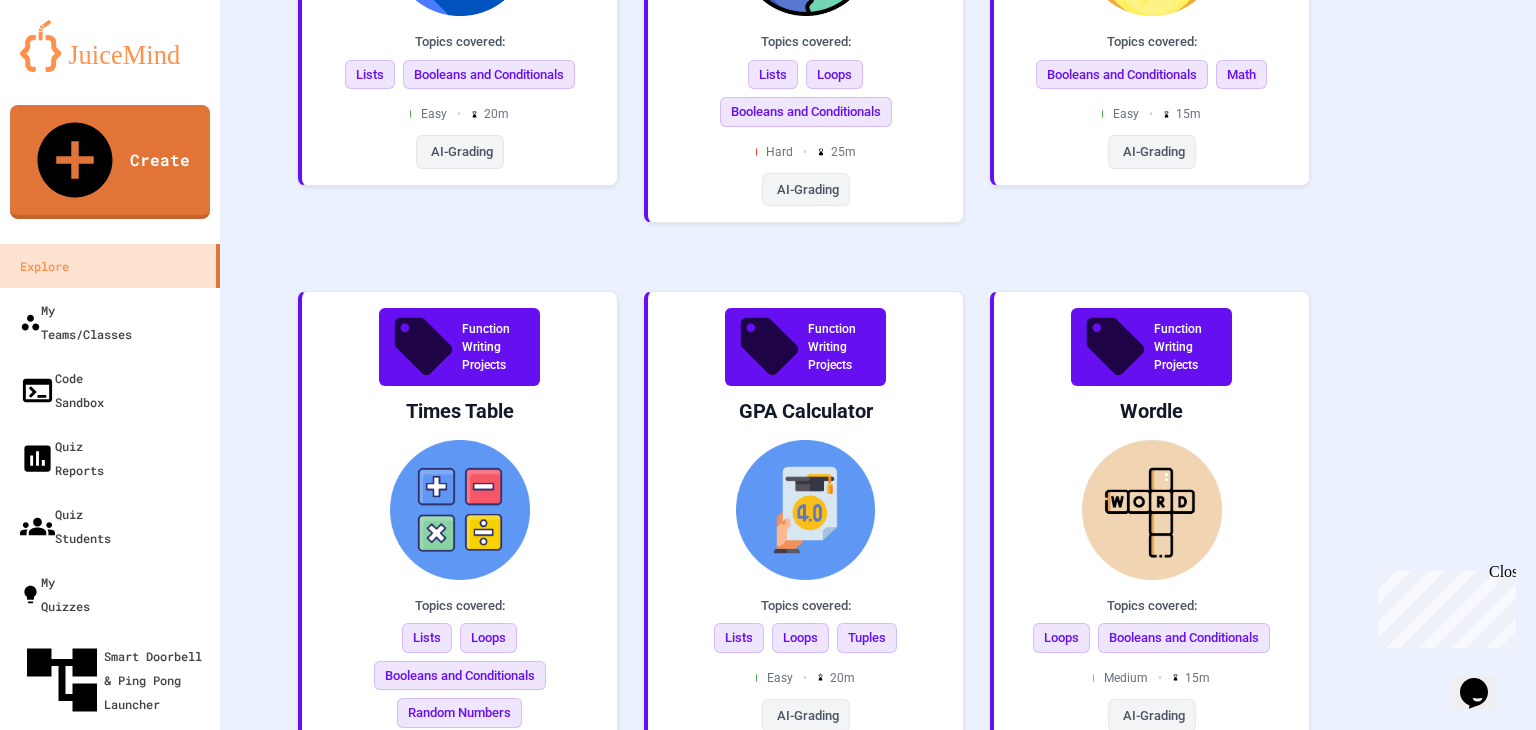 click 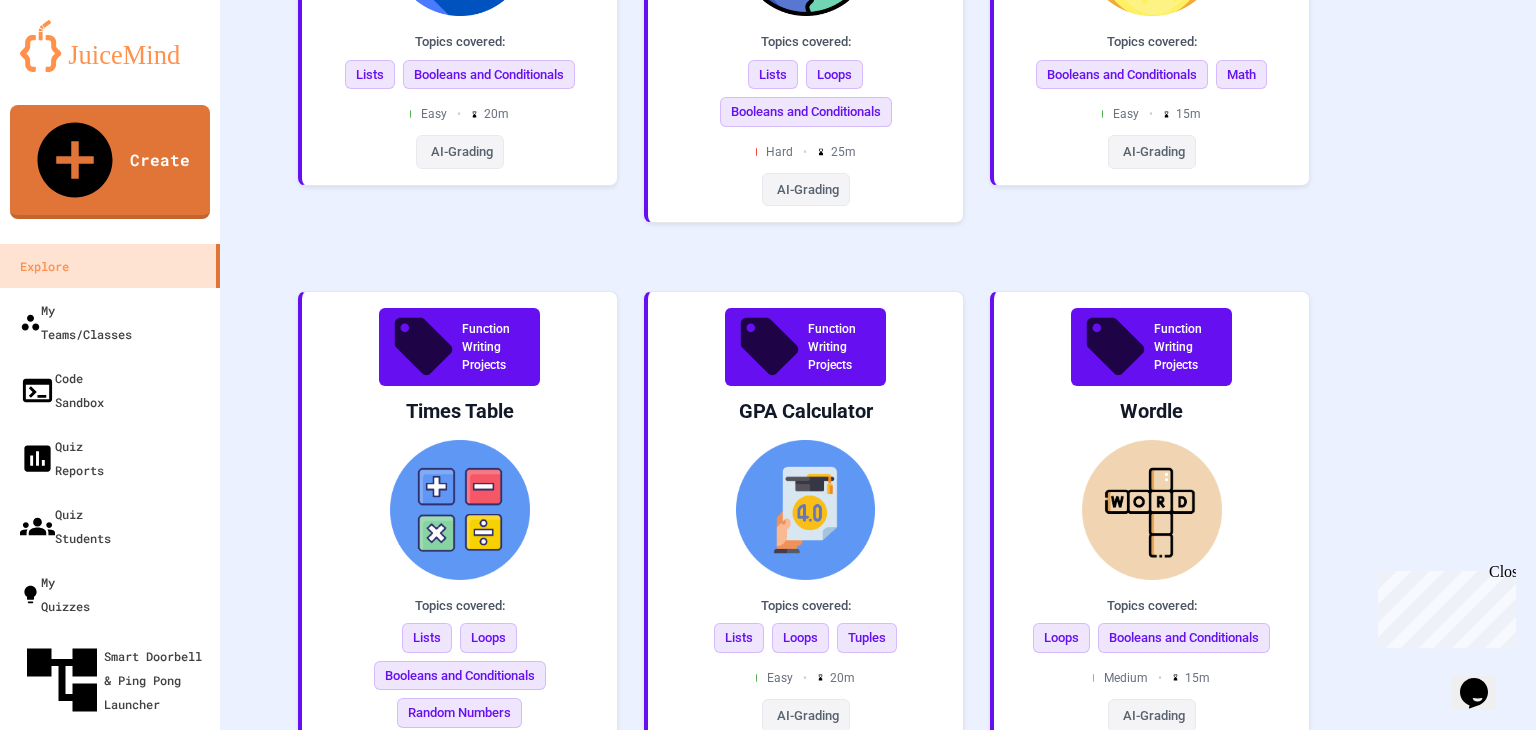 click on "Start" at bounding box center (417, 1727) 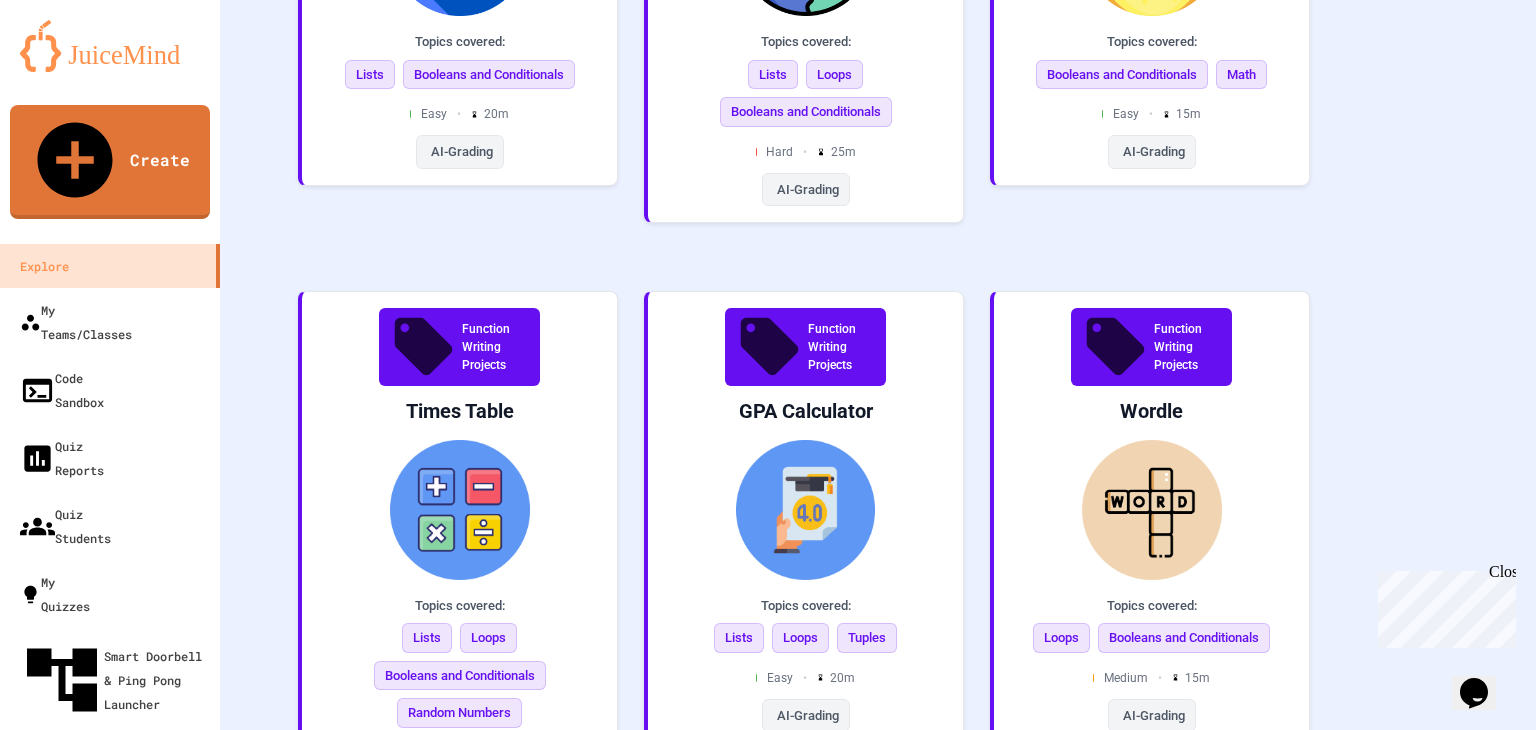 click on "Start" at bounding box center (826, 2405) 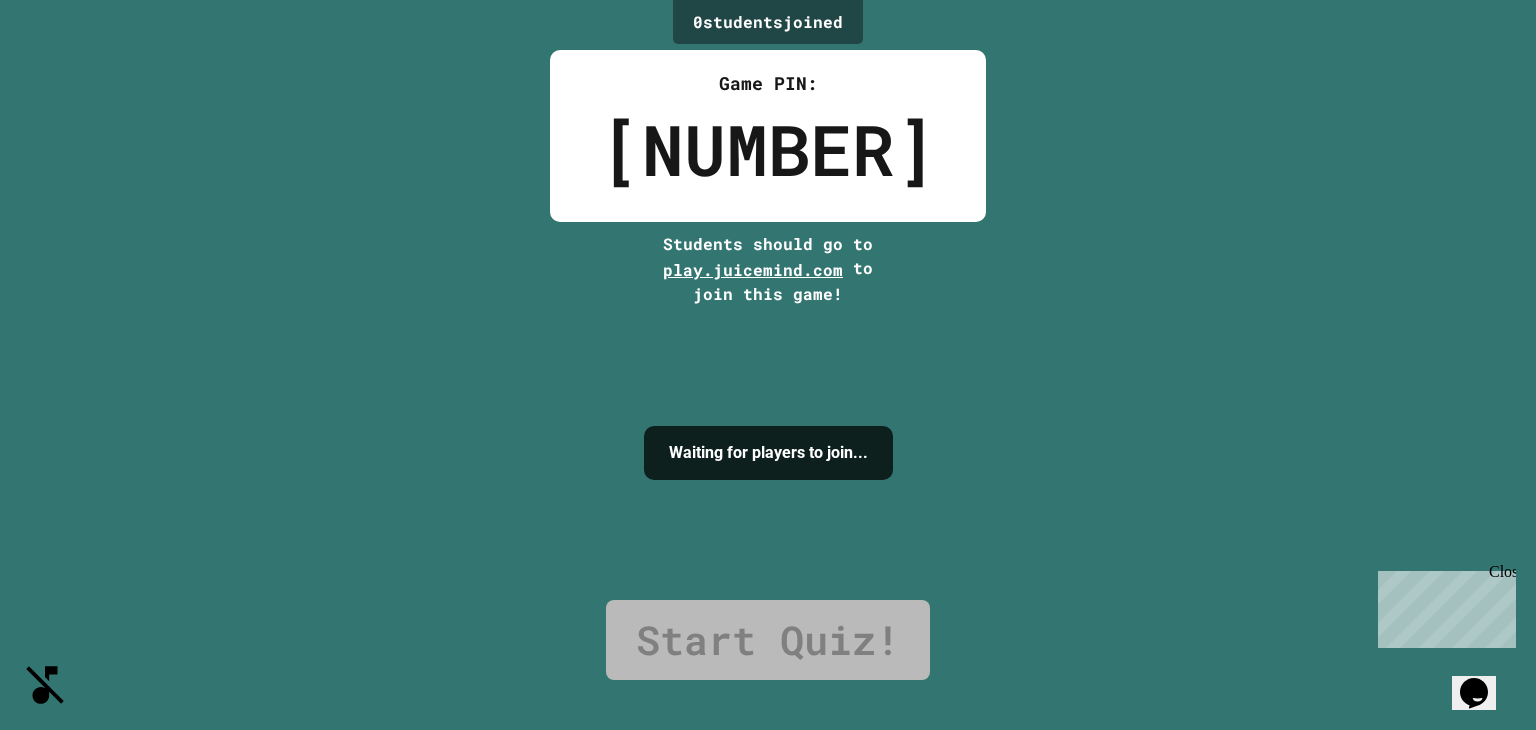 click on "I'm ready!" at bounding box center [768, 1087] 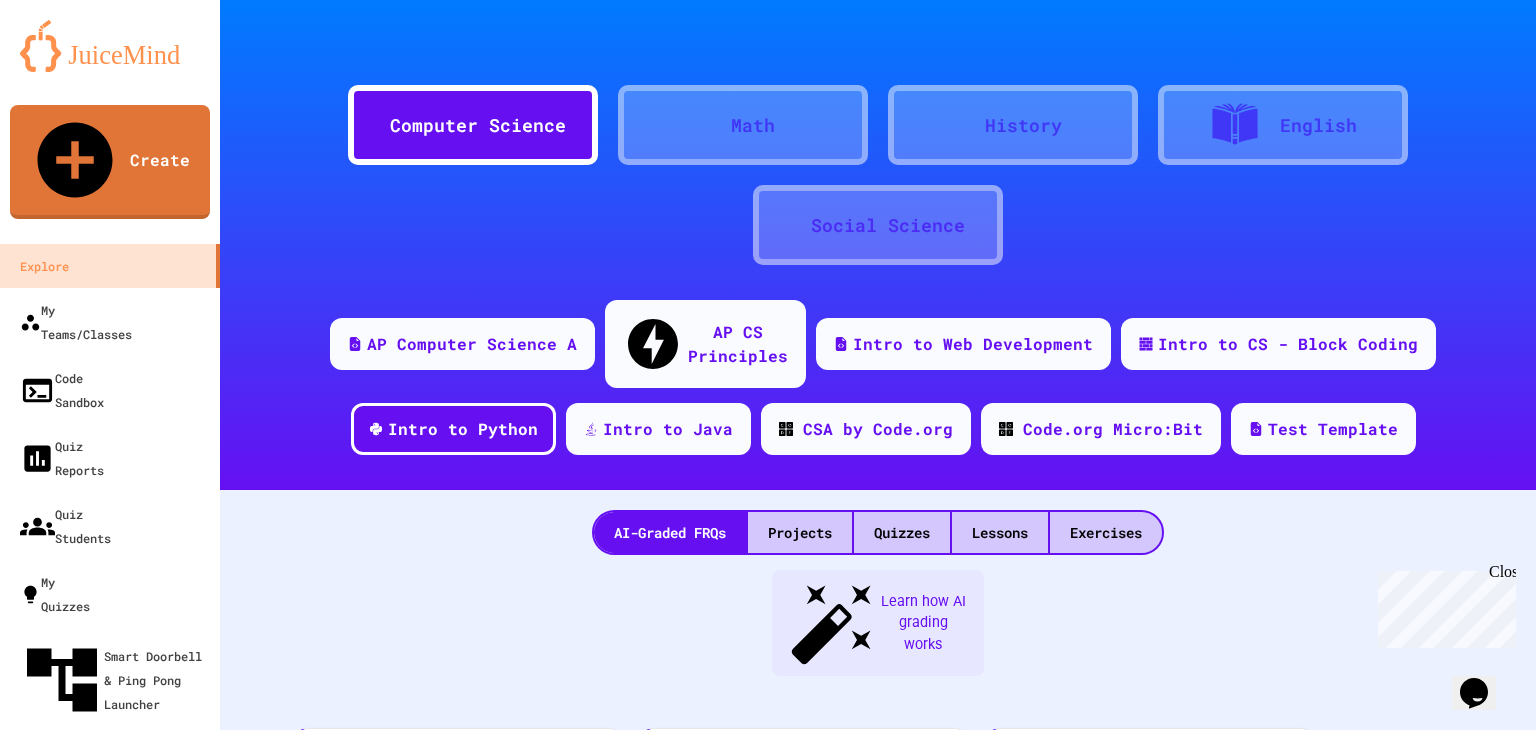 click on "Start" at bounding box center (417, 1078) 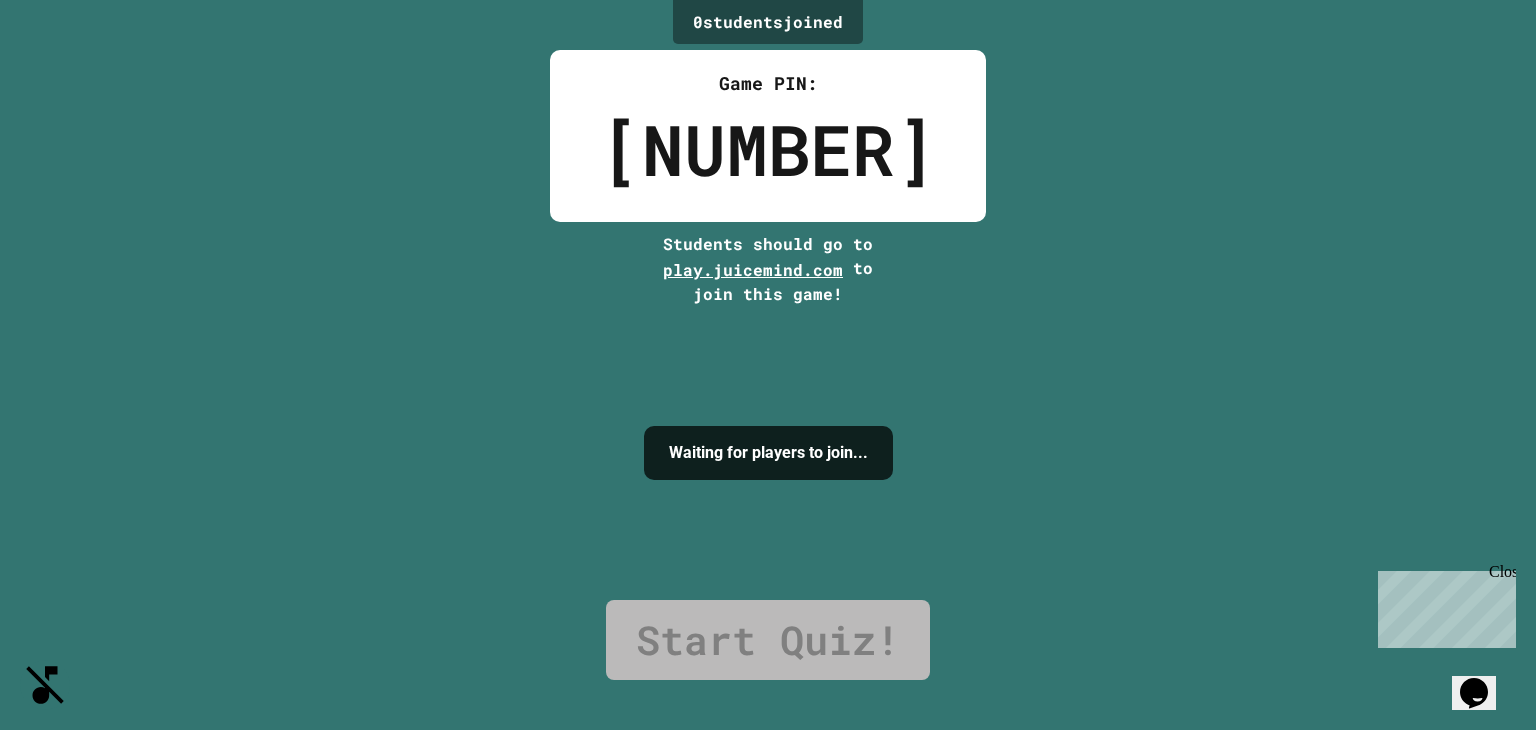 click on "I'm ready!" at bounding box center [768, 1087] 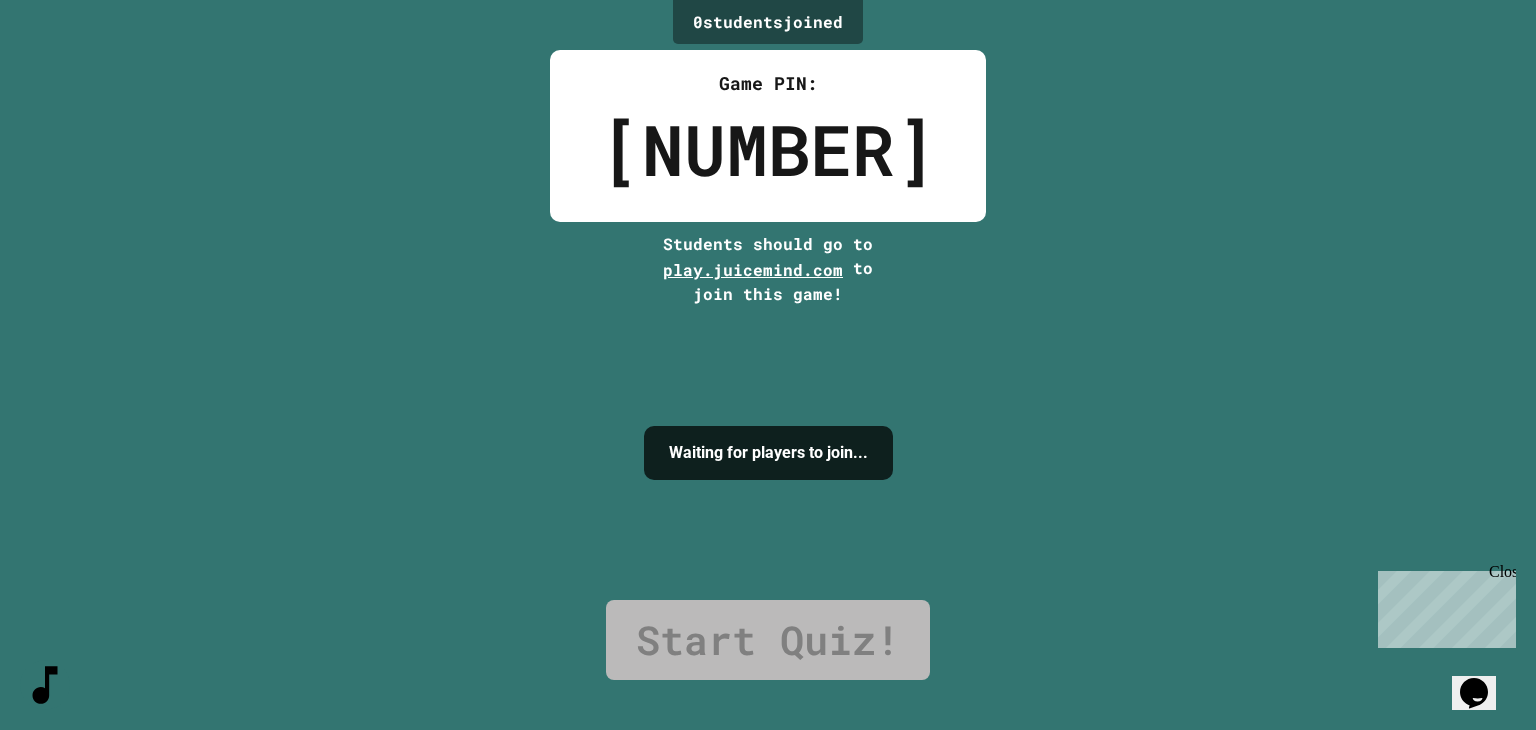 click on "Start Quiz!" at bounding box center [768, 640] 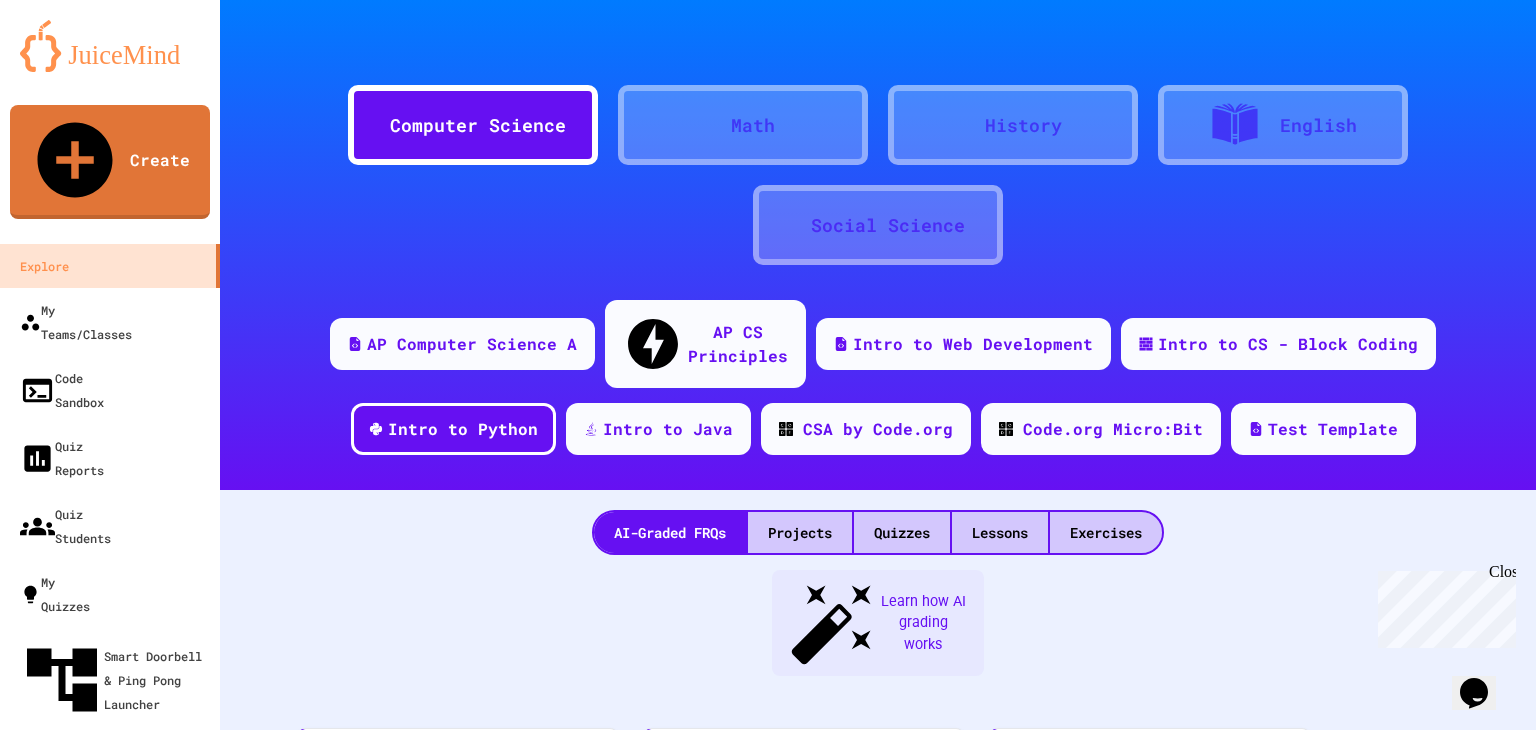 click 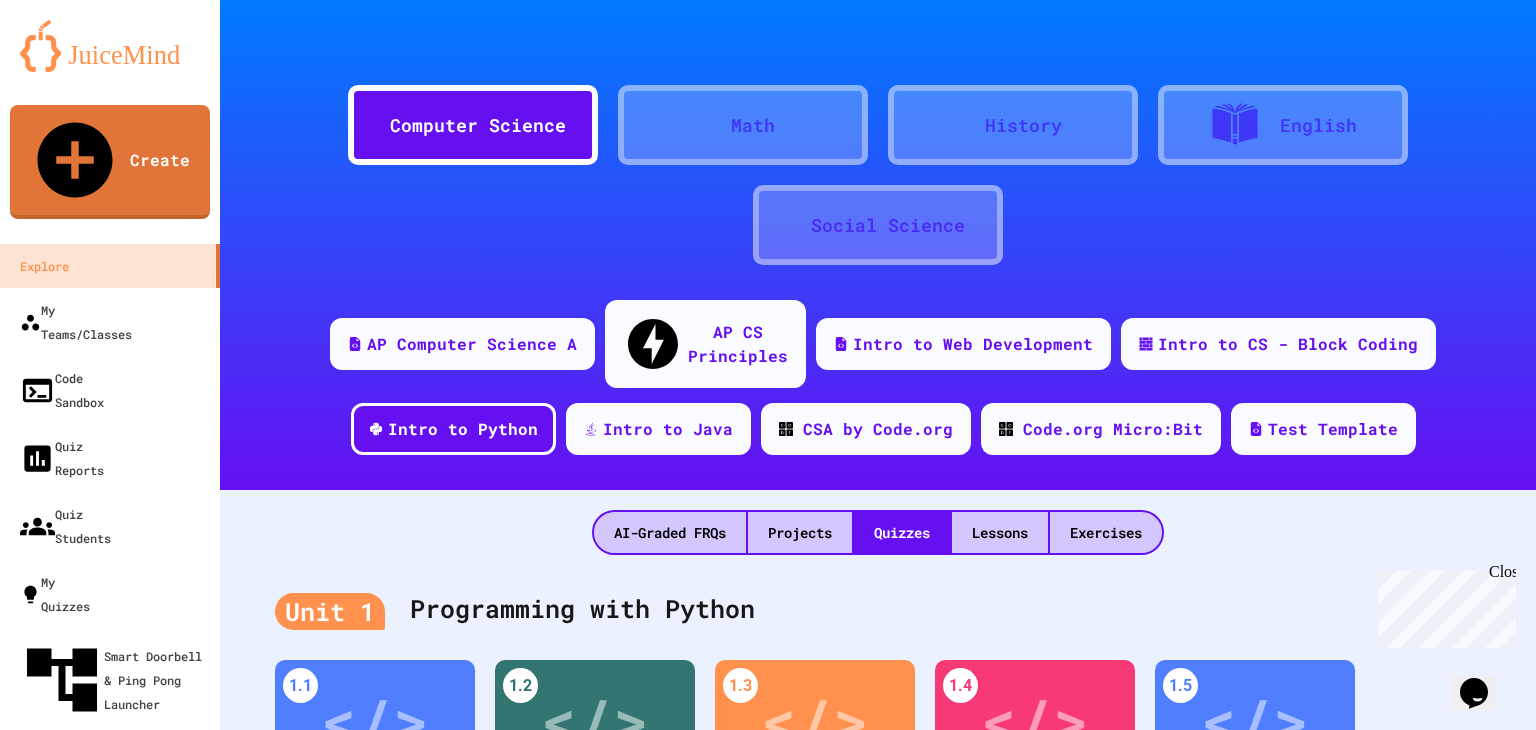 click 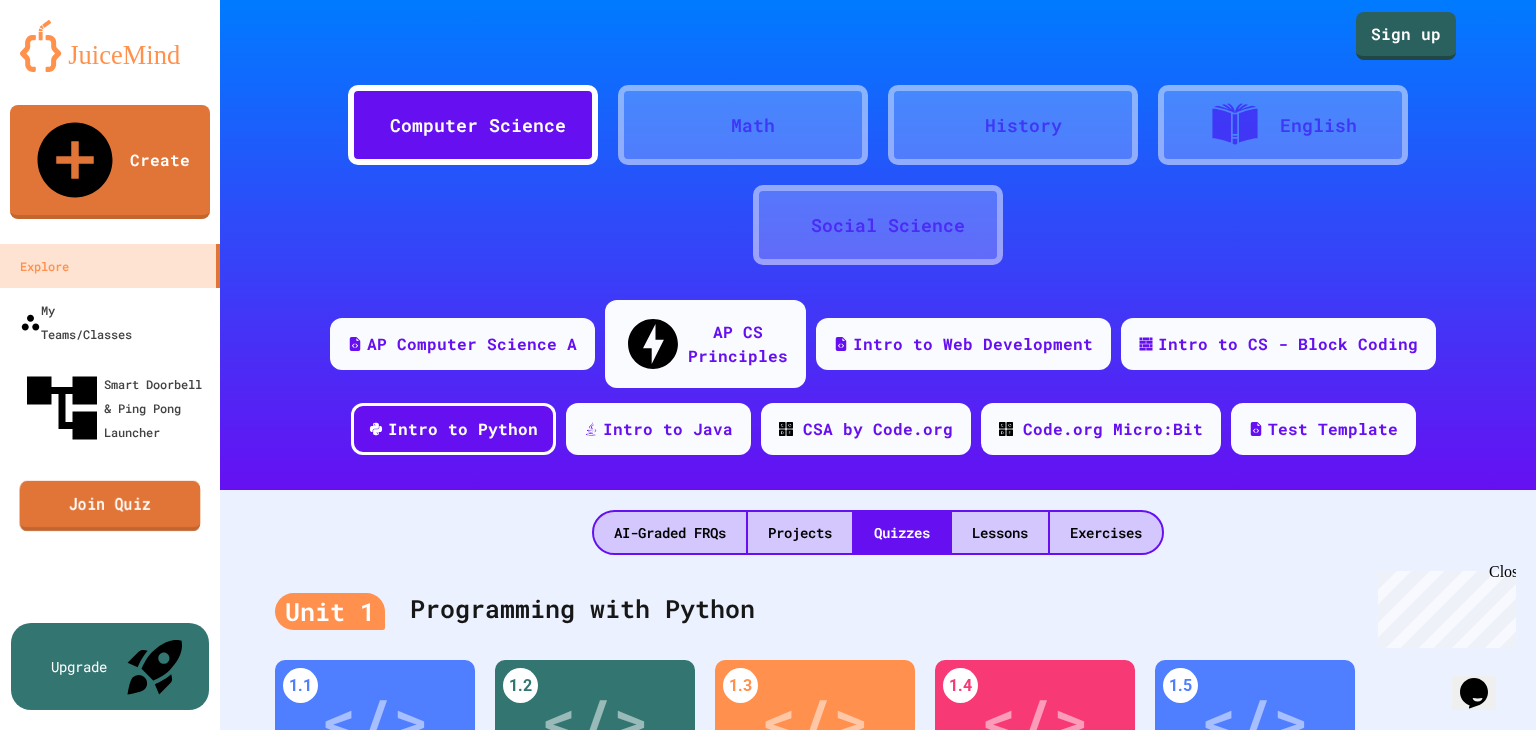 click on "Join Quiz" at bounding box center [110, 506] 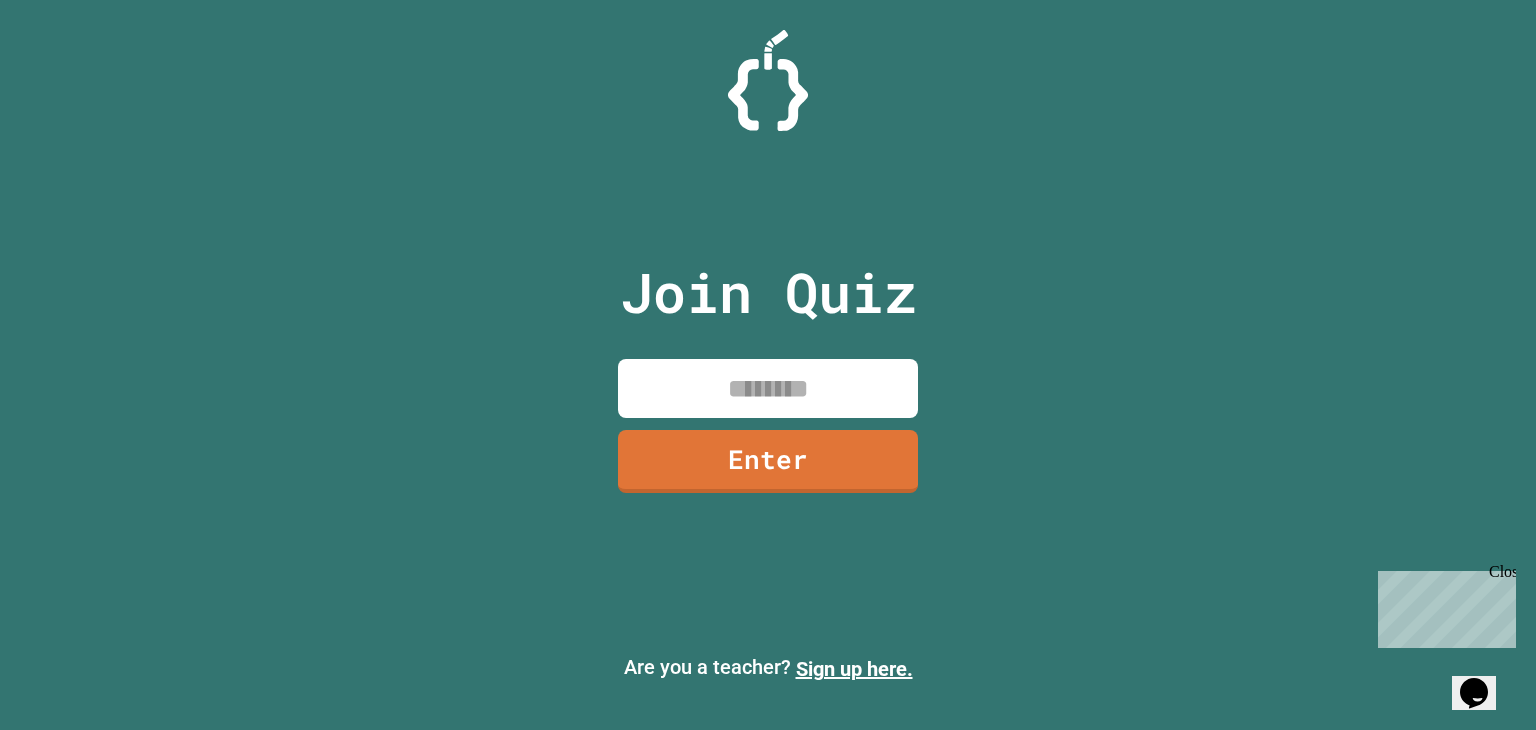 click at bounding box center (768, 388) 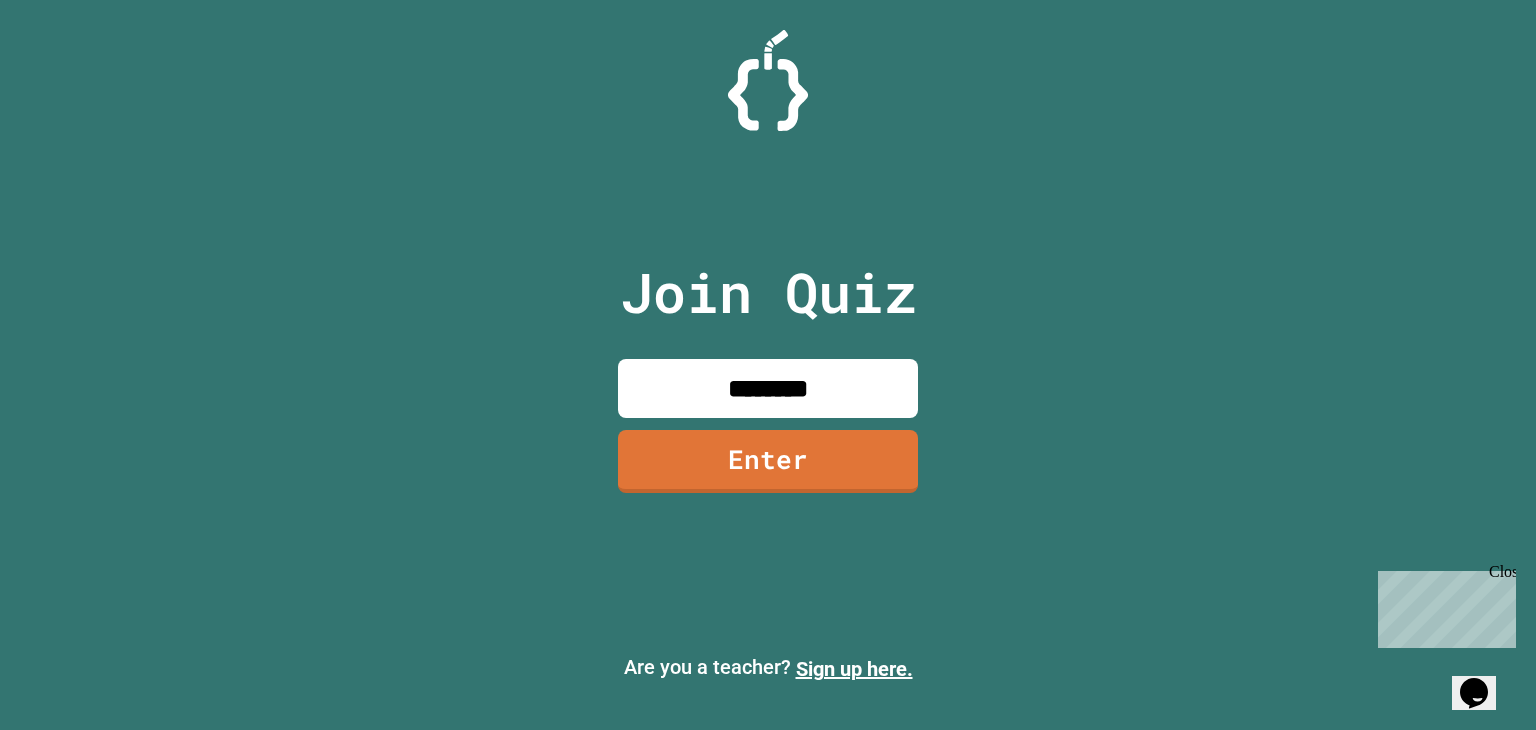type on "********" 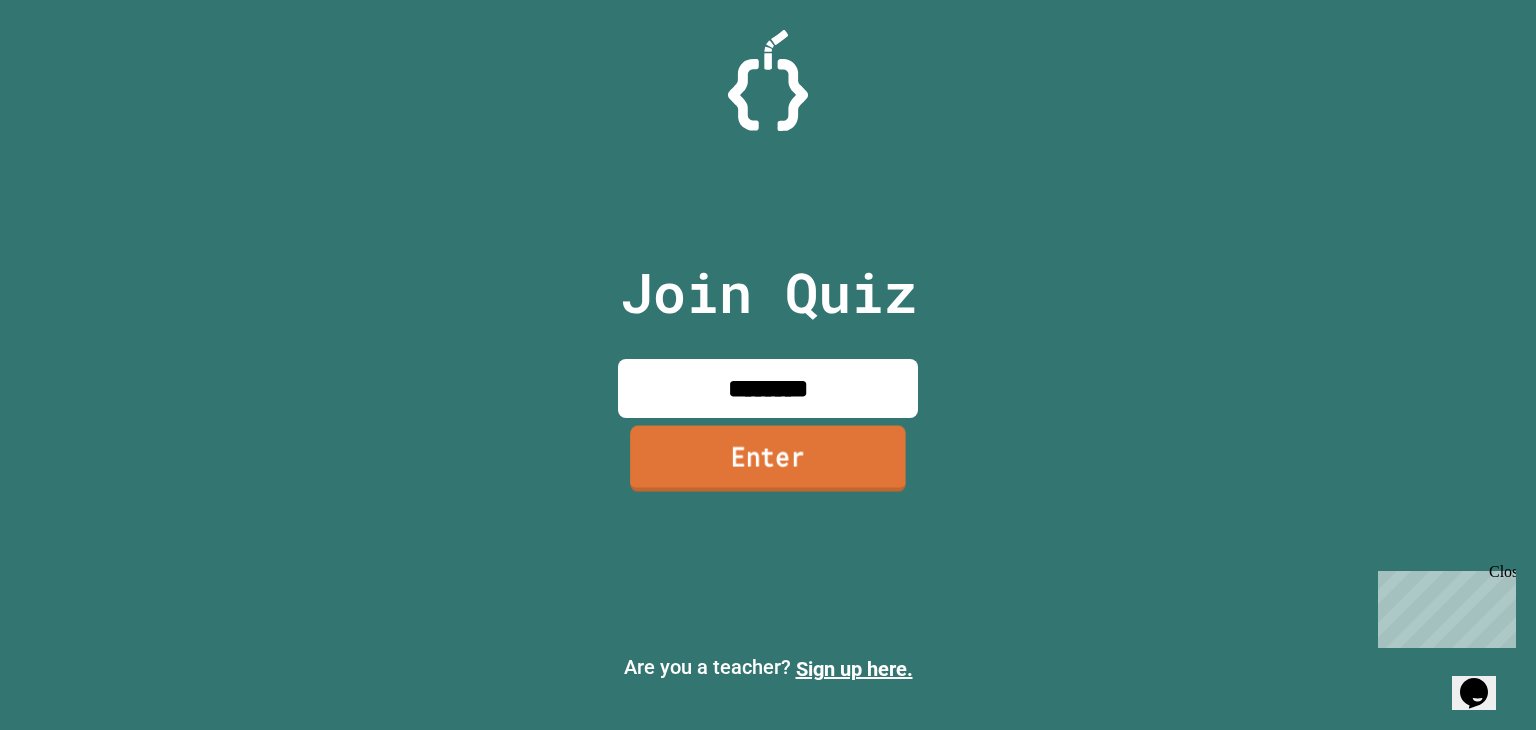 click on "Enter" at bounding box center [768, 459] 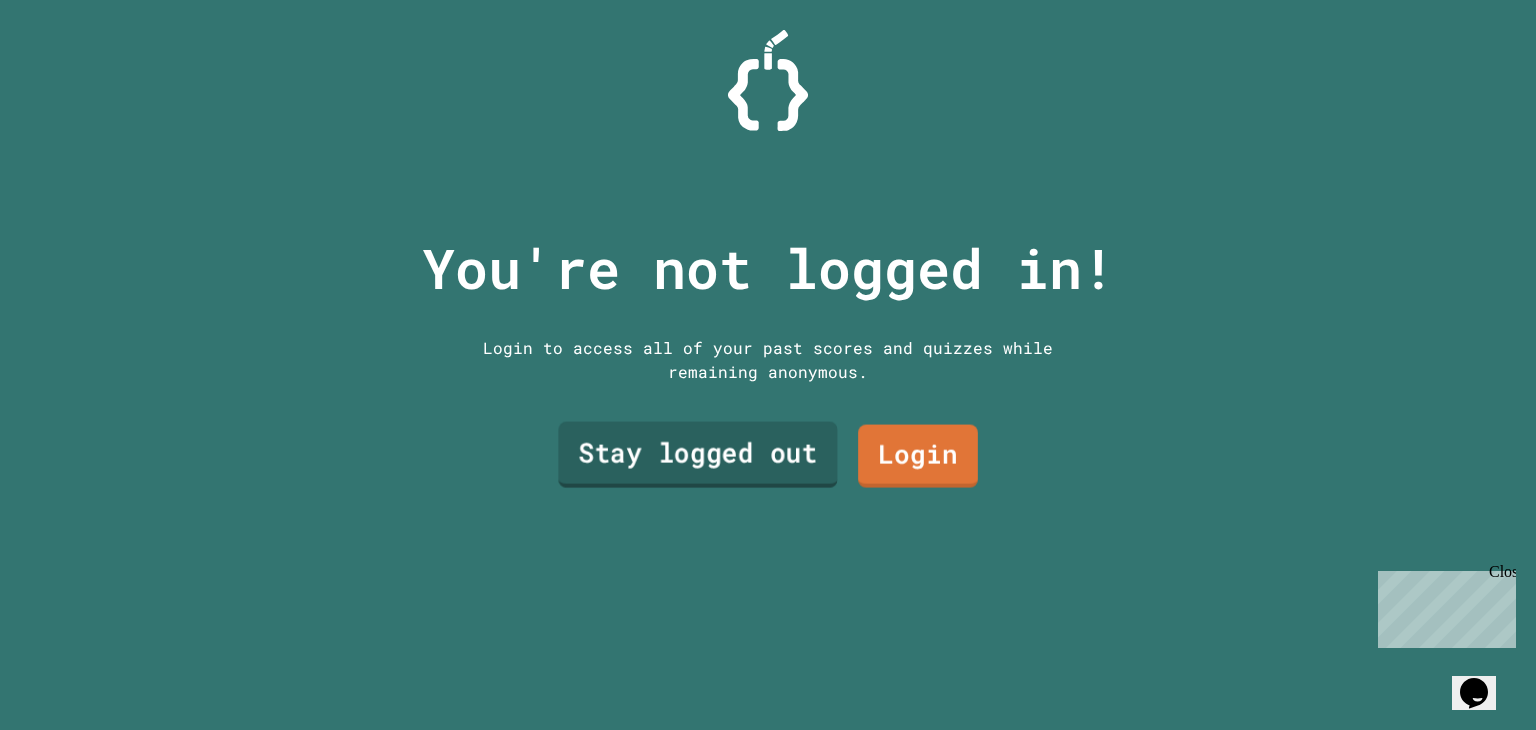 click on "Stay logged out" at bounding box center [697, 454] 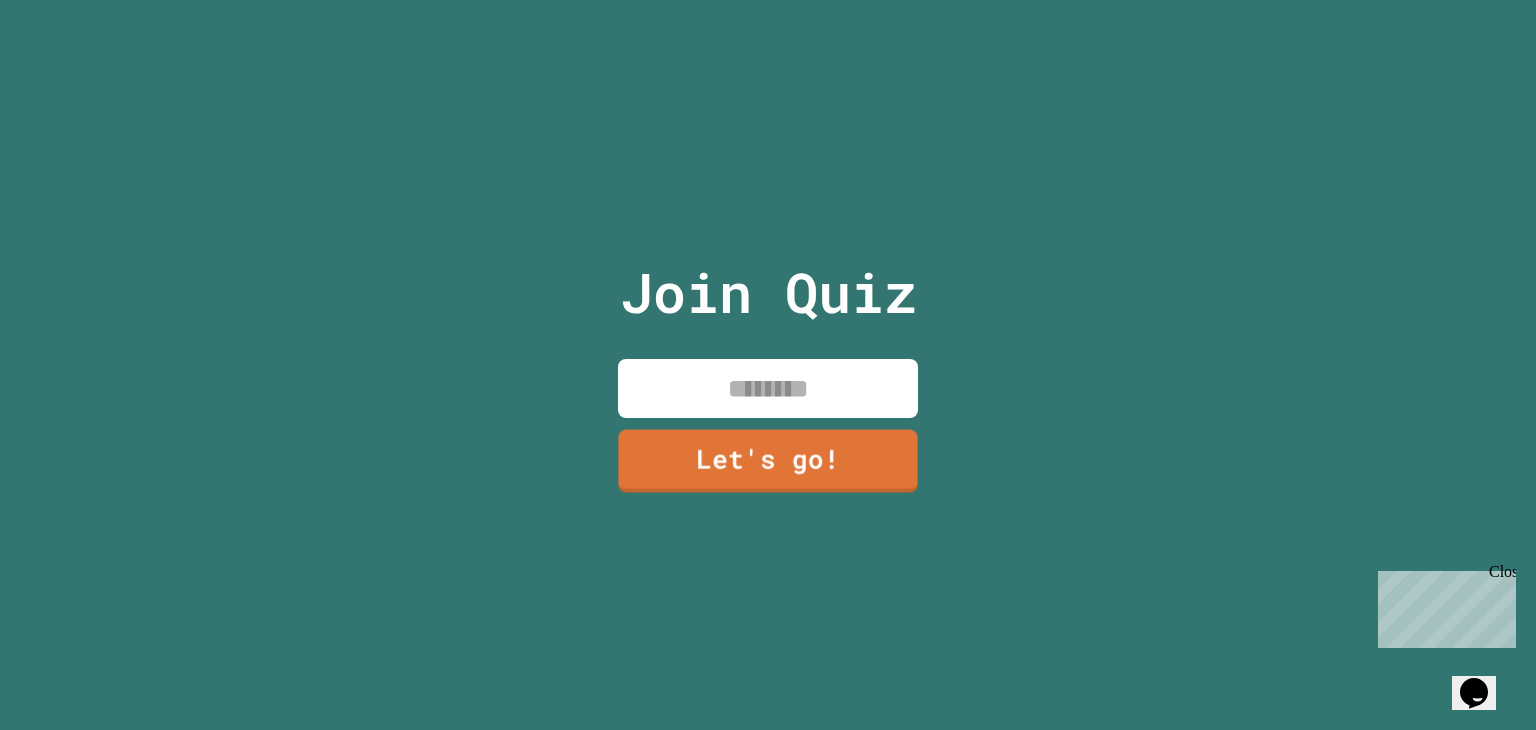 click at bounding box center [768, 388] 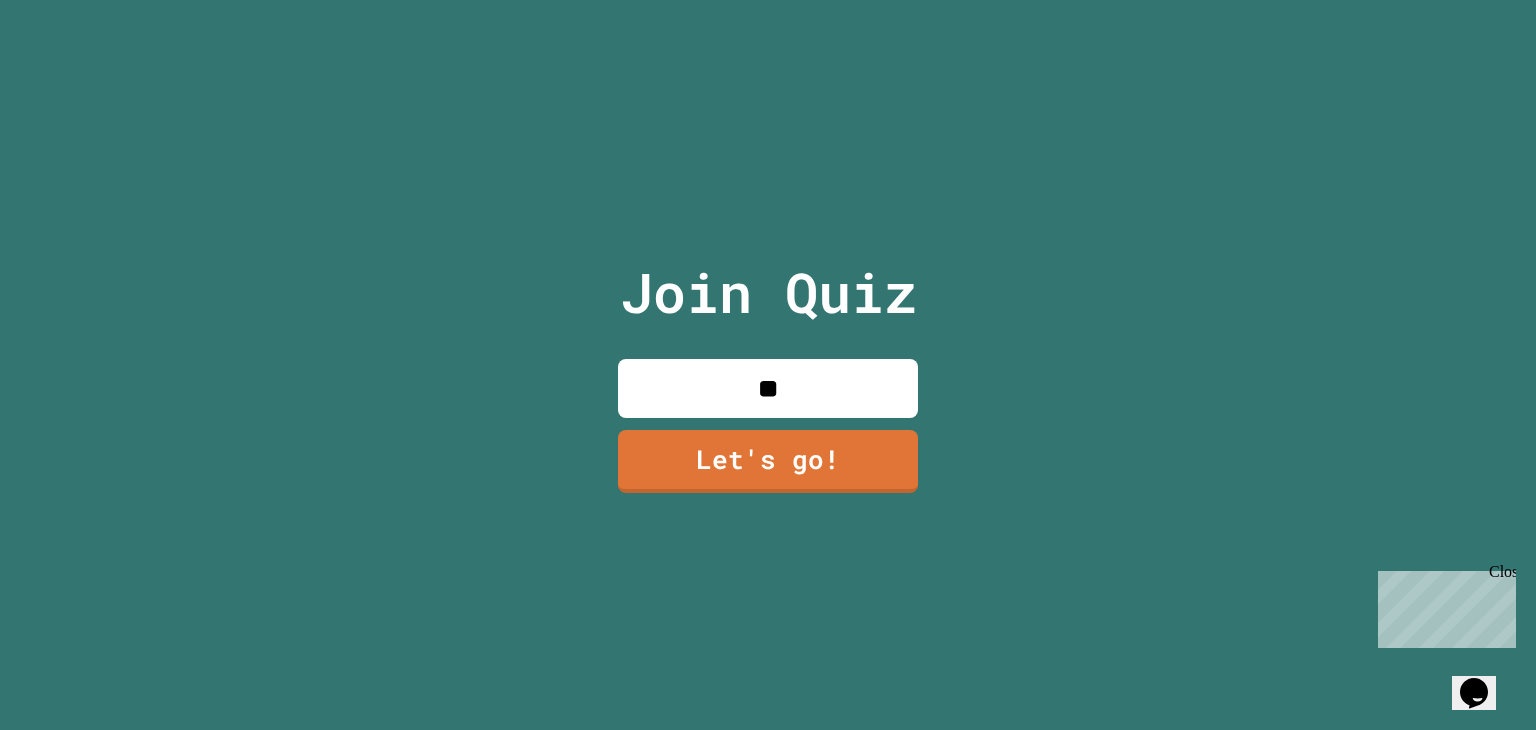 type on "*" 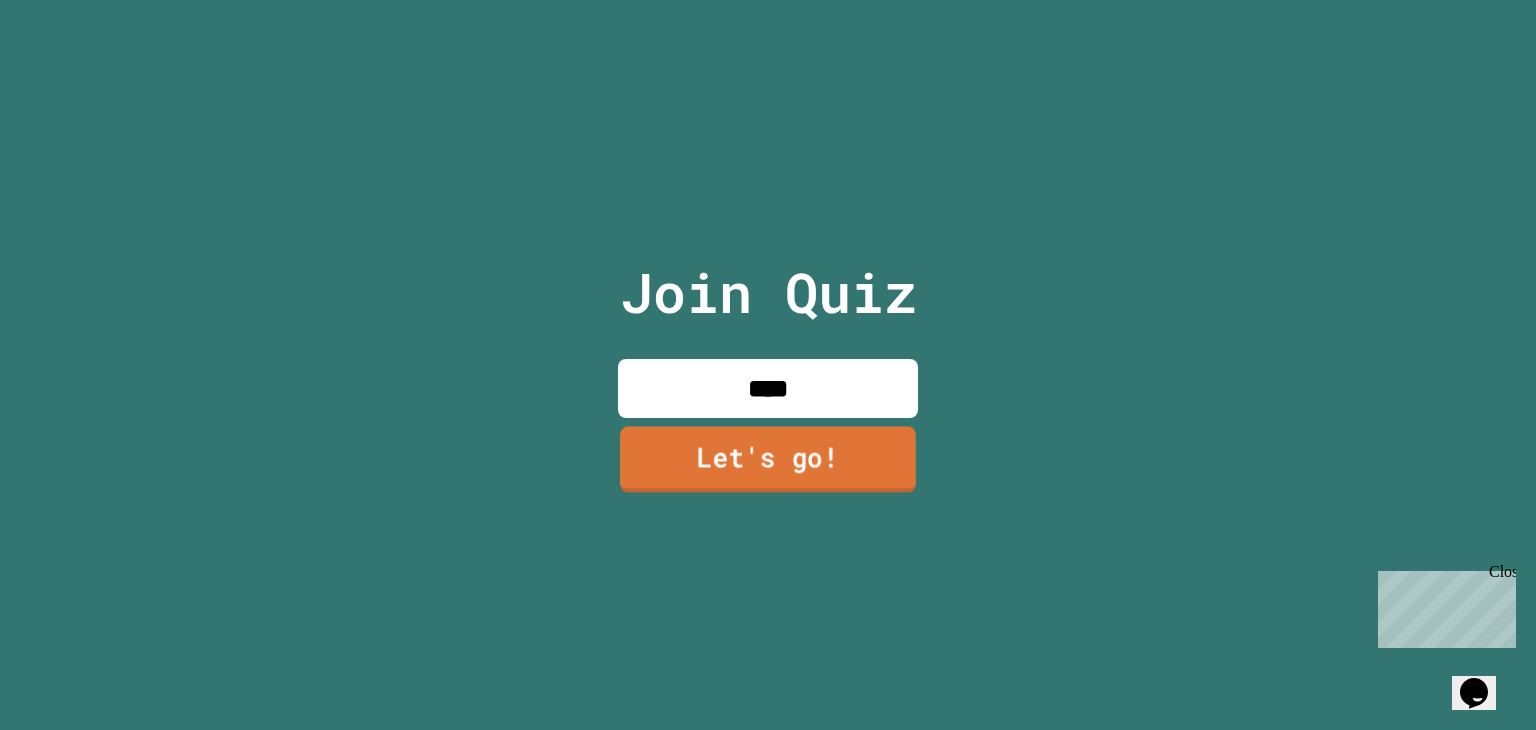 type on "****" 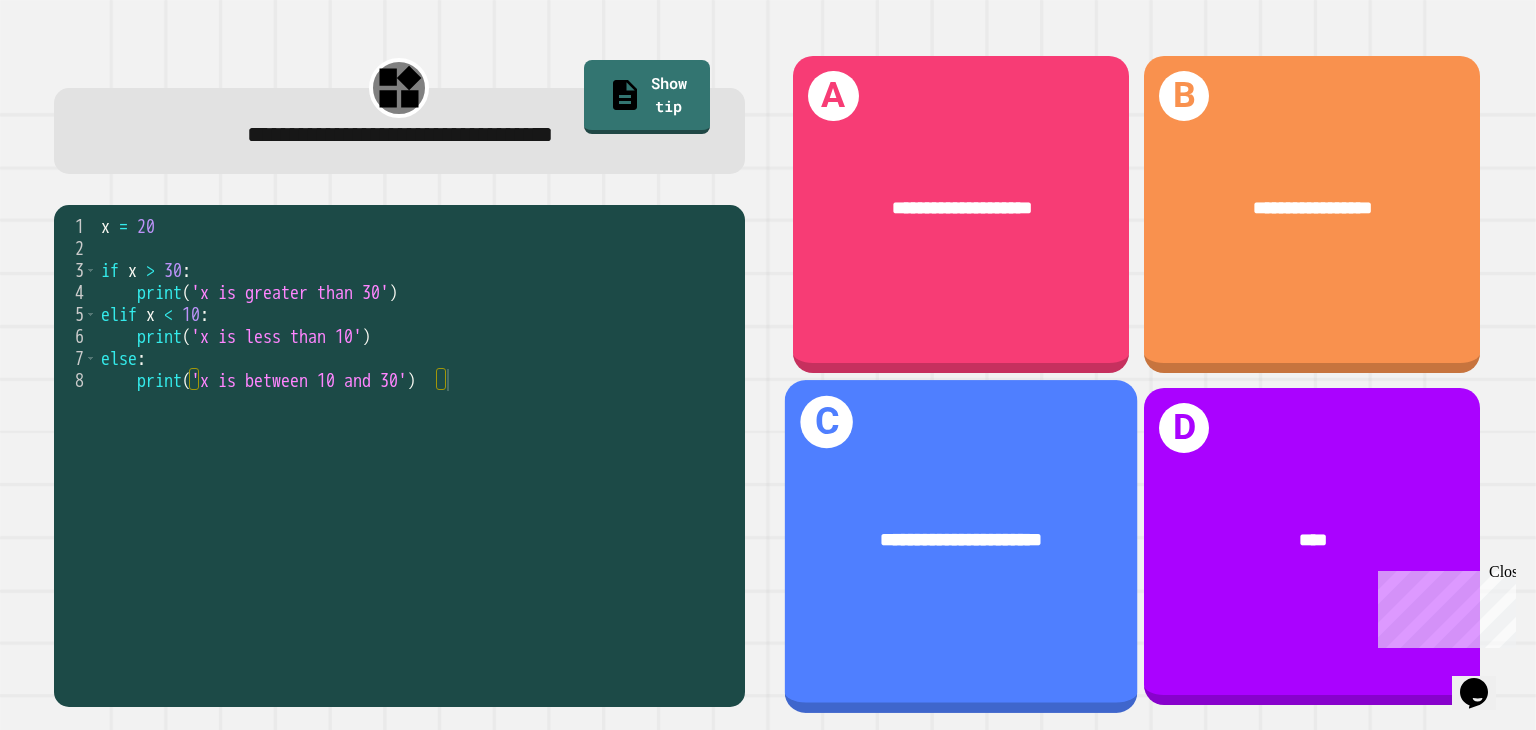 click on "**********" at bounding box center (962, 539) 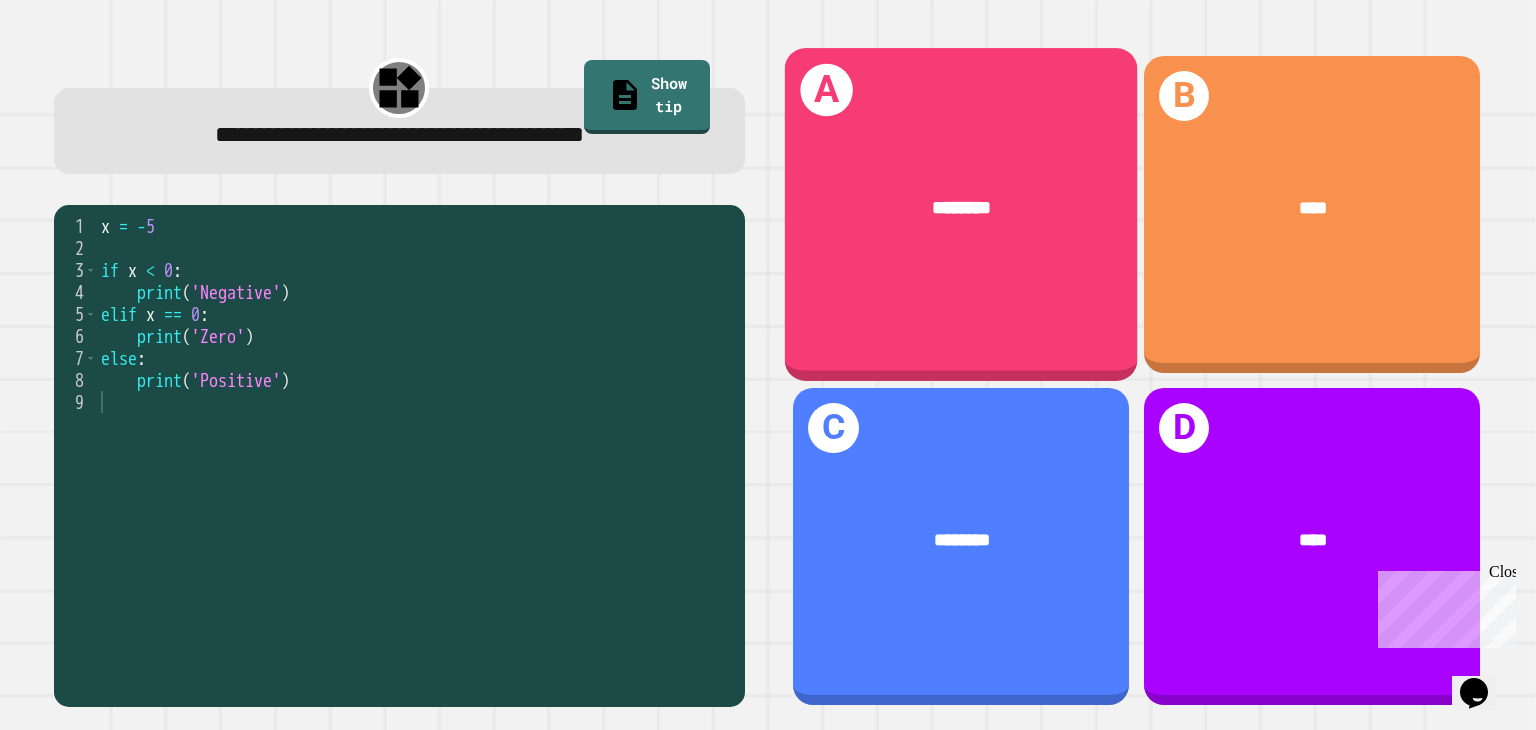 click on "********" at bounding box center (961, 209) 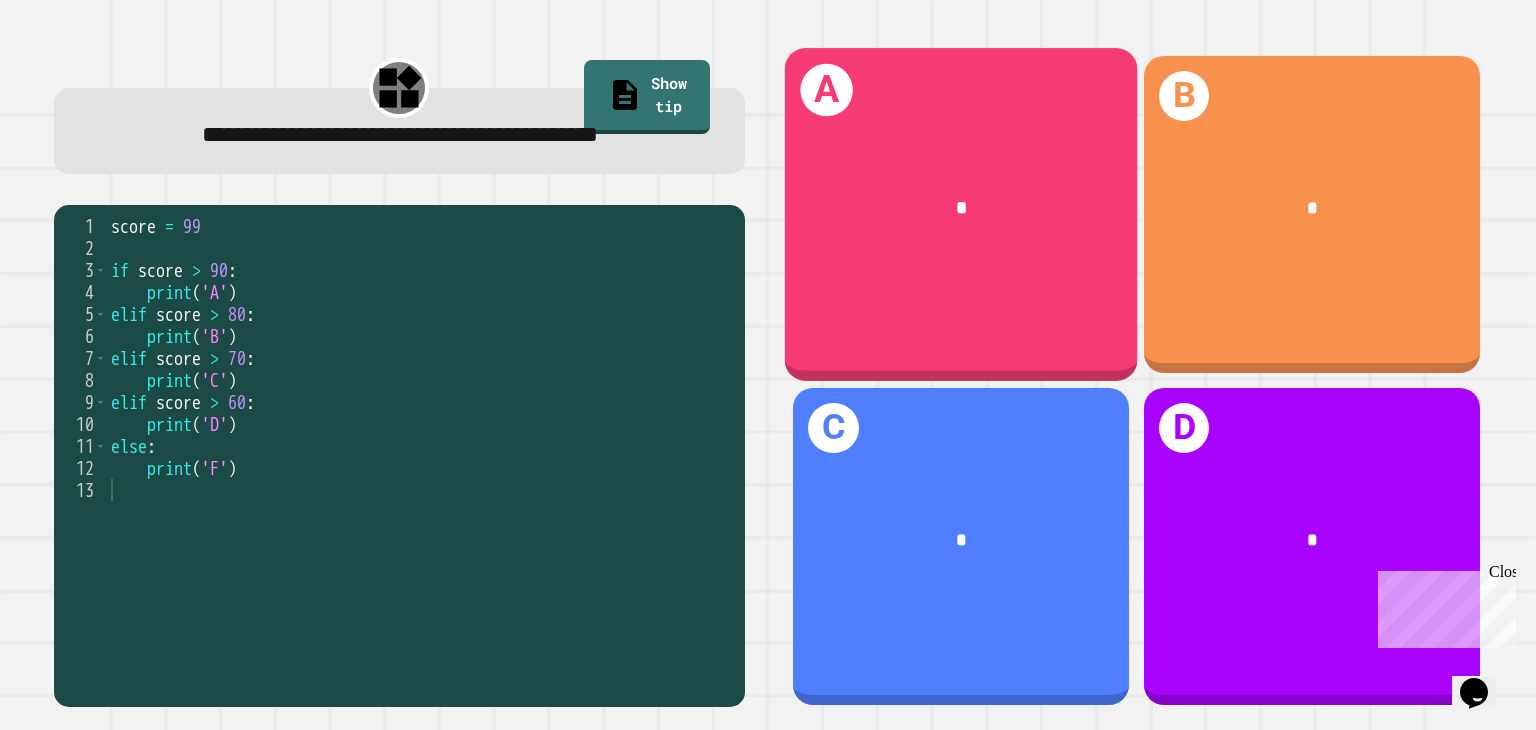 click on "A *" at bounding box center [961, 214] 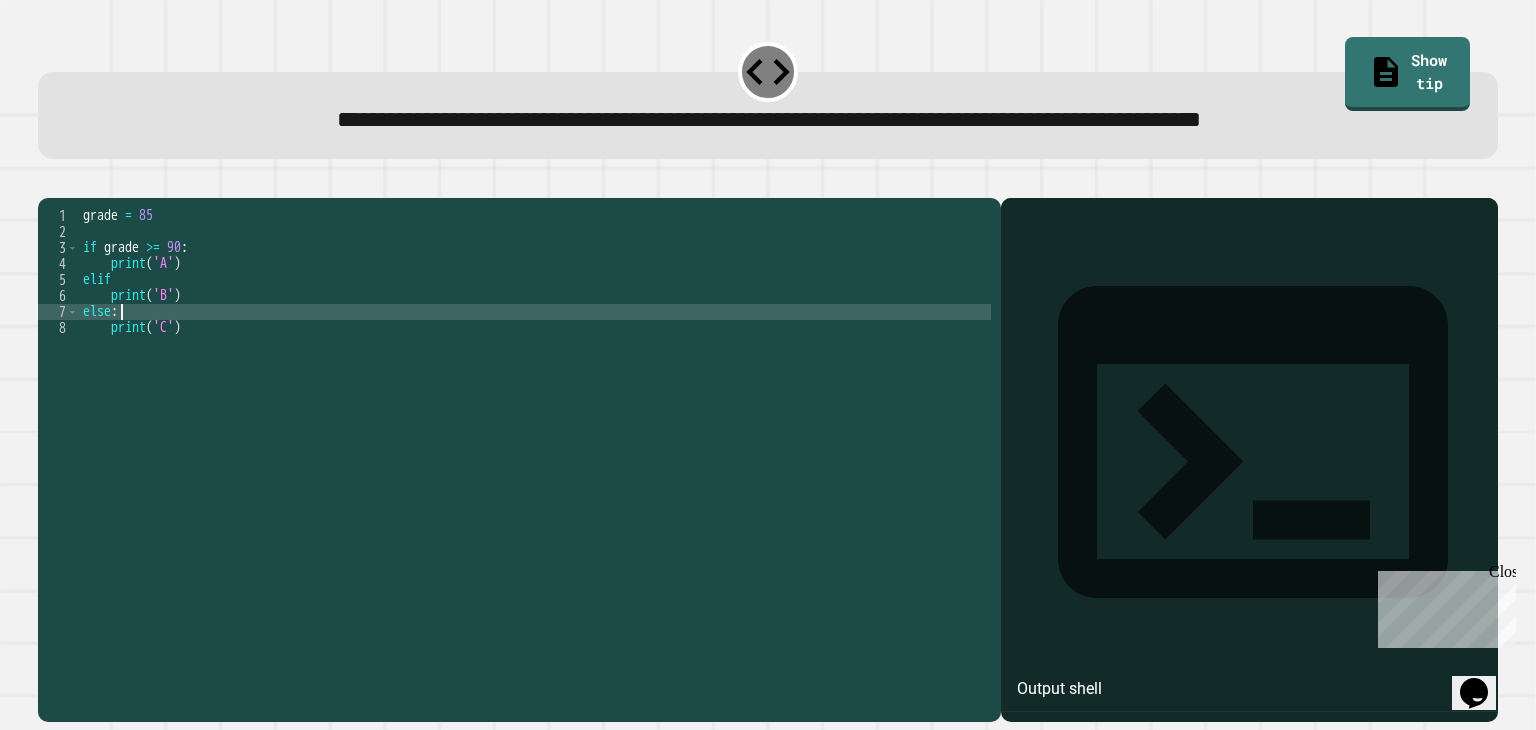 click on "grade   =   85 if   grade   <=   90 :      print ( 'A' ) elif        print ( 'B' ) else :      print ( 'C' )" at bounding box center (535, 440) 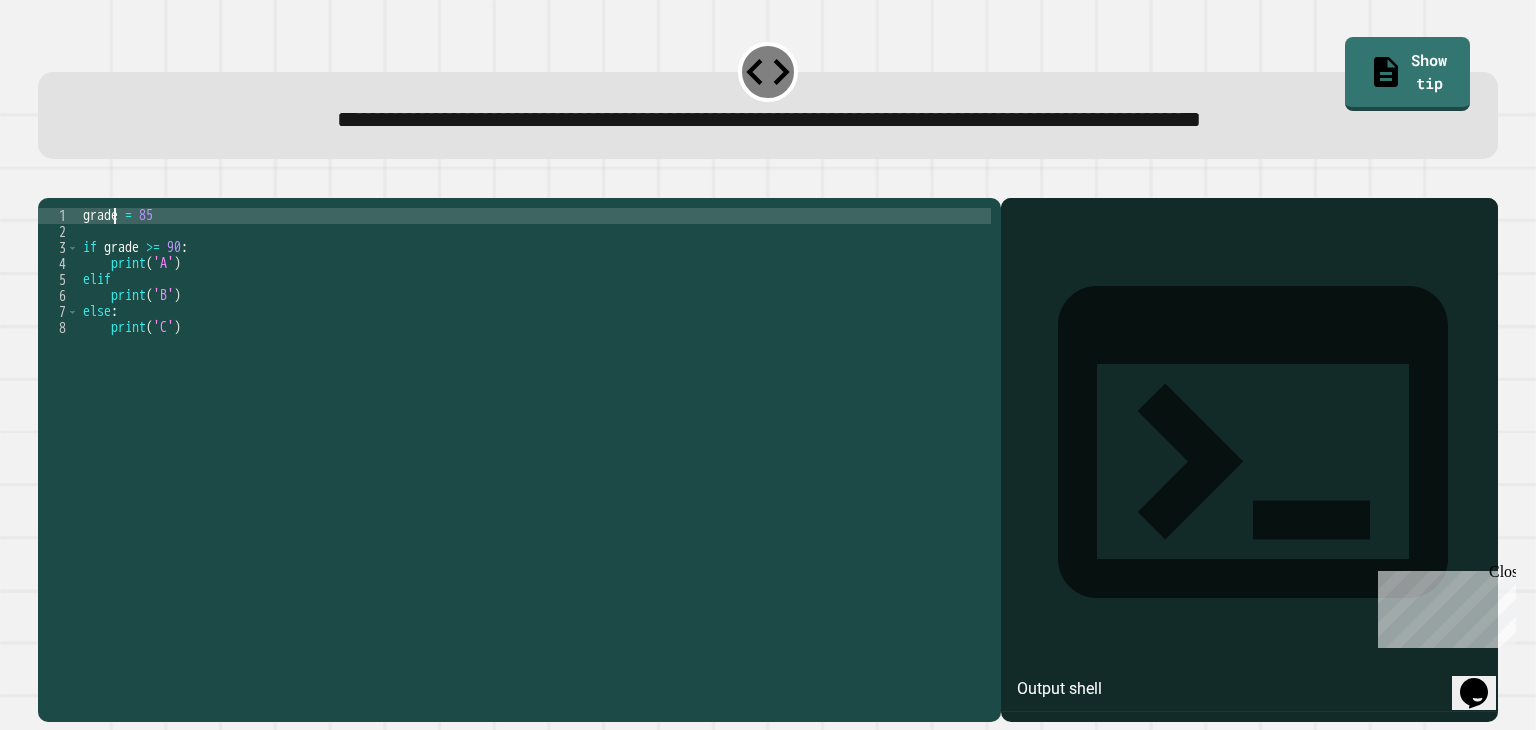 click on "grade   =   85 if   grade   <=   90 :      print ( 'A' ) elif        print ( 'B' ) else :      print ( 'C' )" at bounding box center [535, 440] 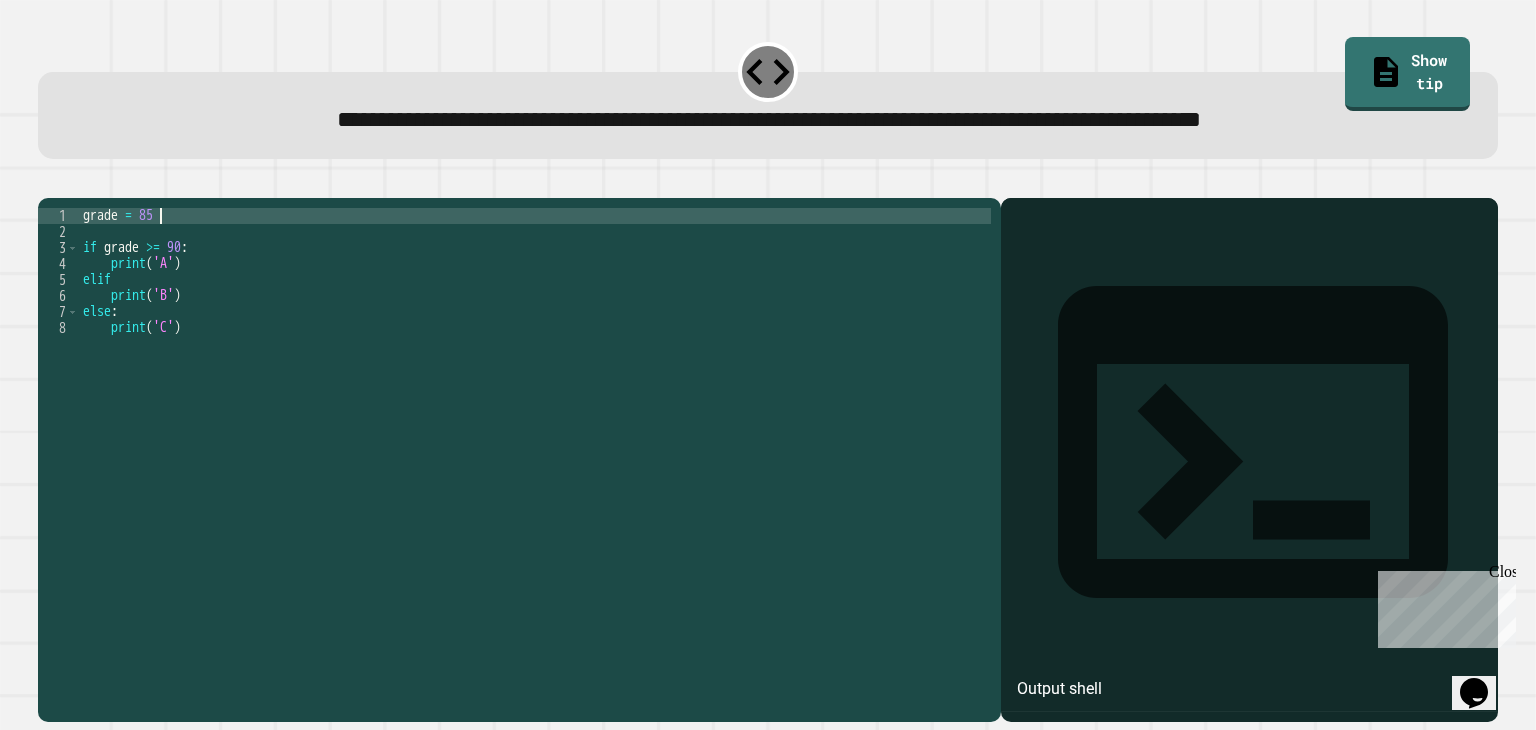 click on "grade   =   85 if   grade   <=   90 :      print ( 'A' ) elif        print ( 'B' ) else :      print ( 'C' )" at bounding box center [535, 440] 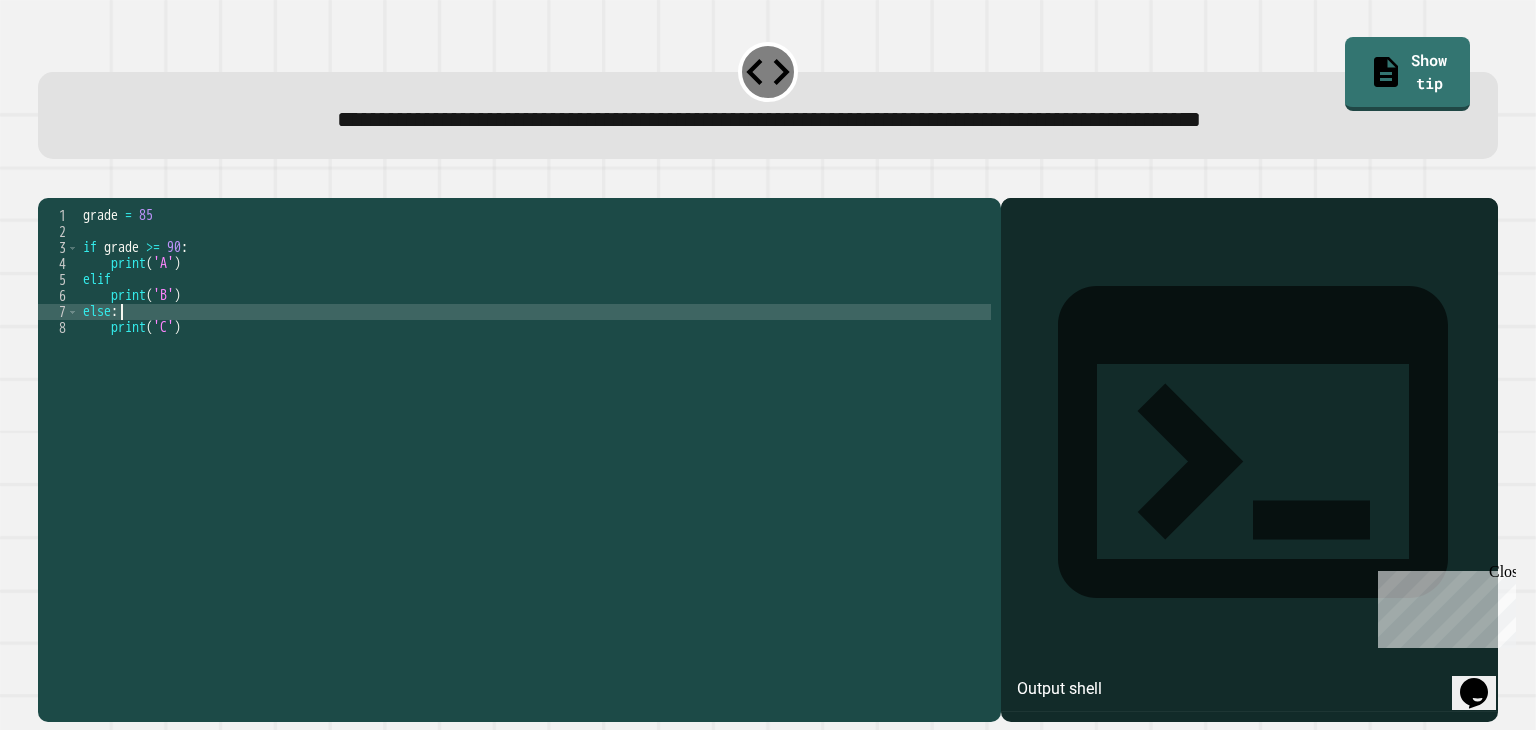 click on "grade   =   85 if   grade   <=   90 :      print ( 'A' ) elif        print ( 'B' ) else :      print ( 'C' )" at bounding box center [535, 440] 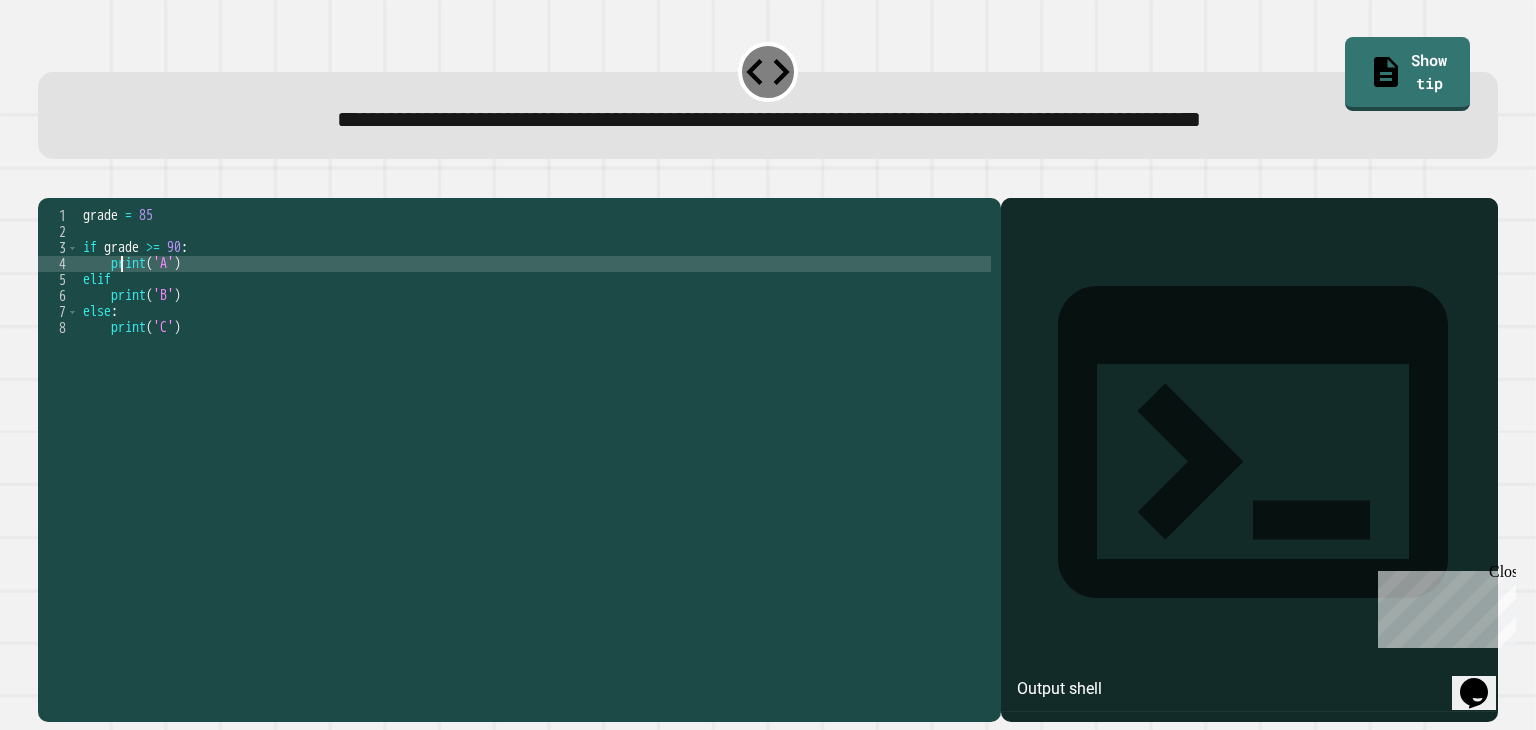 click on "grade   =   85 if   grade   <=   90 :      print ( 'A' ) elif        print ( 'B' ) else :      print ( 'C' )" at bounding box center [535, 440] 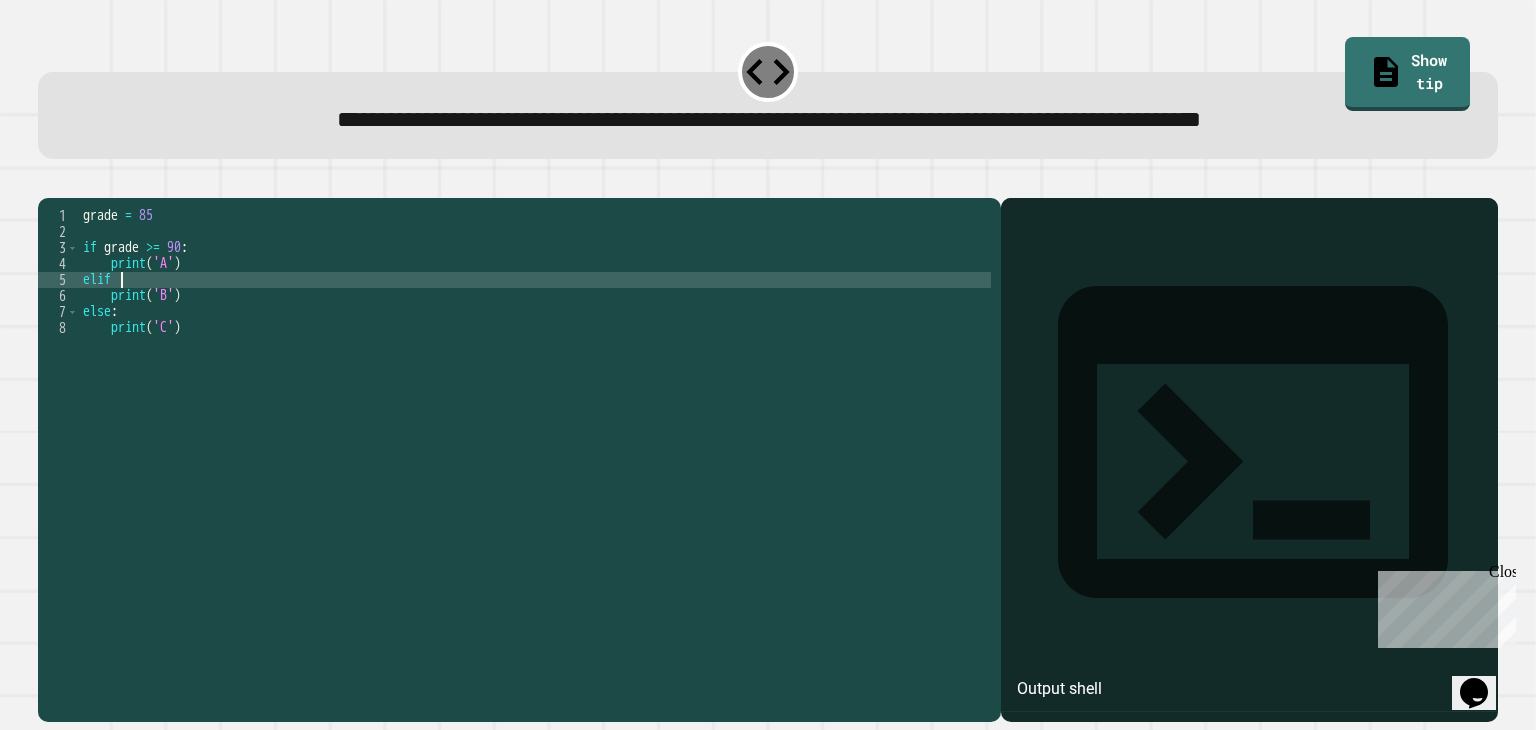 click on "grade   =   85 if   grade   <=   90 :      print ( 'A' ) elif        print ( 'B' ) else :      print ( 'C' )" at bounding box center (535, 440) 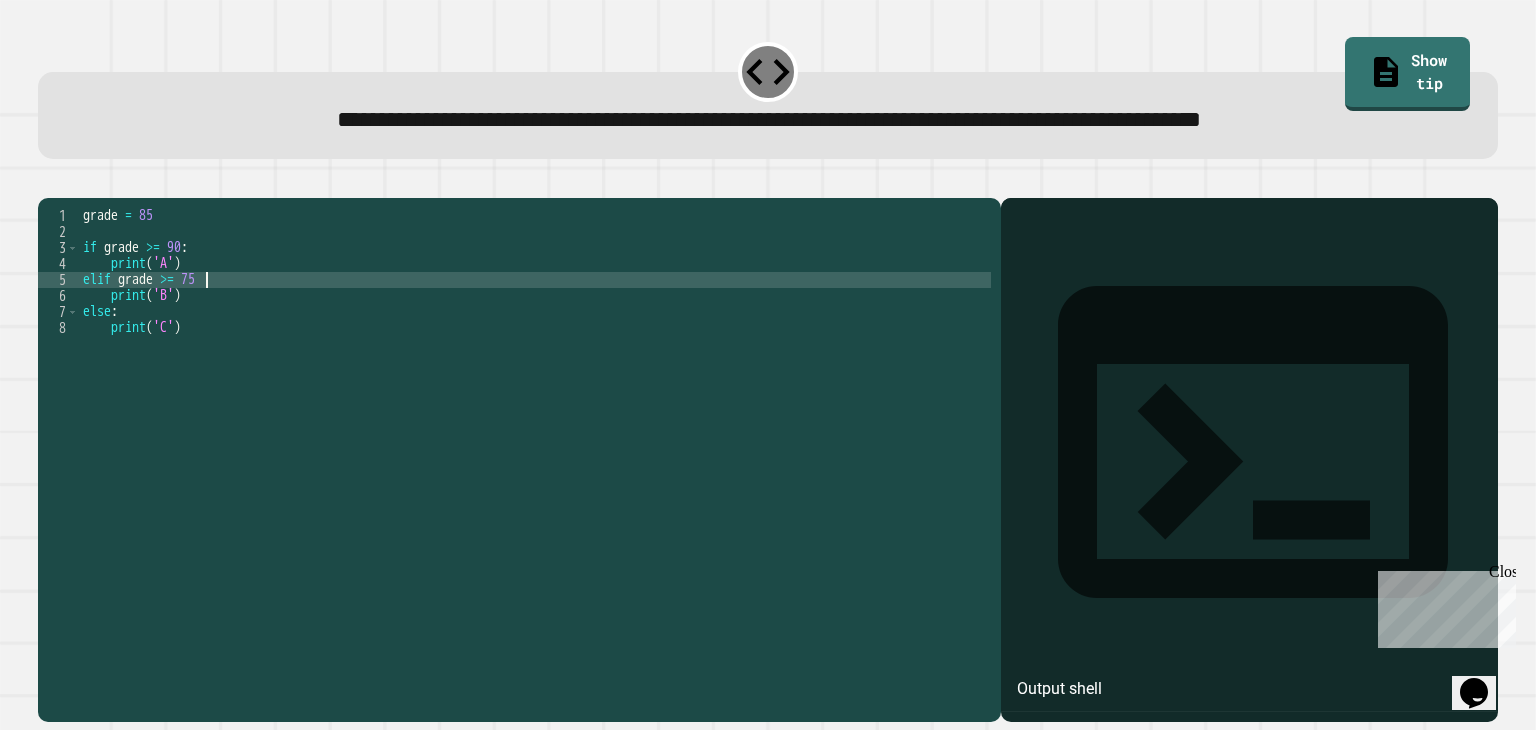 scroll, scrollTop: 0, scrollLeft: 8, axis: horizontal 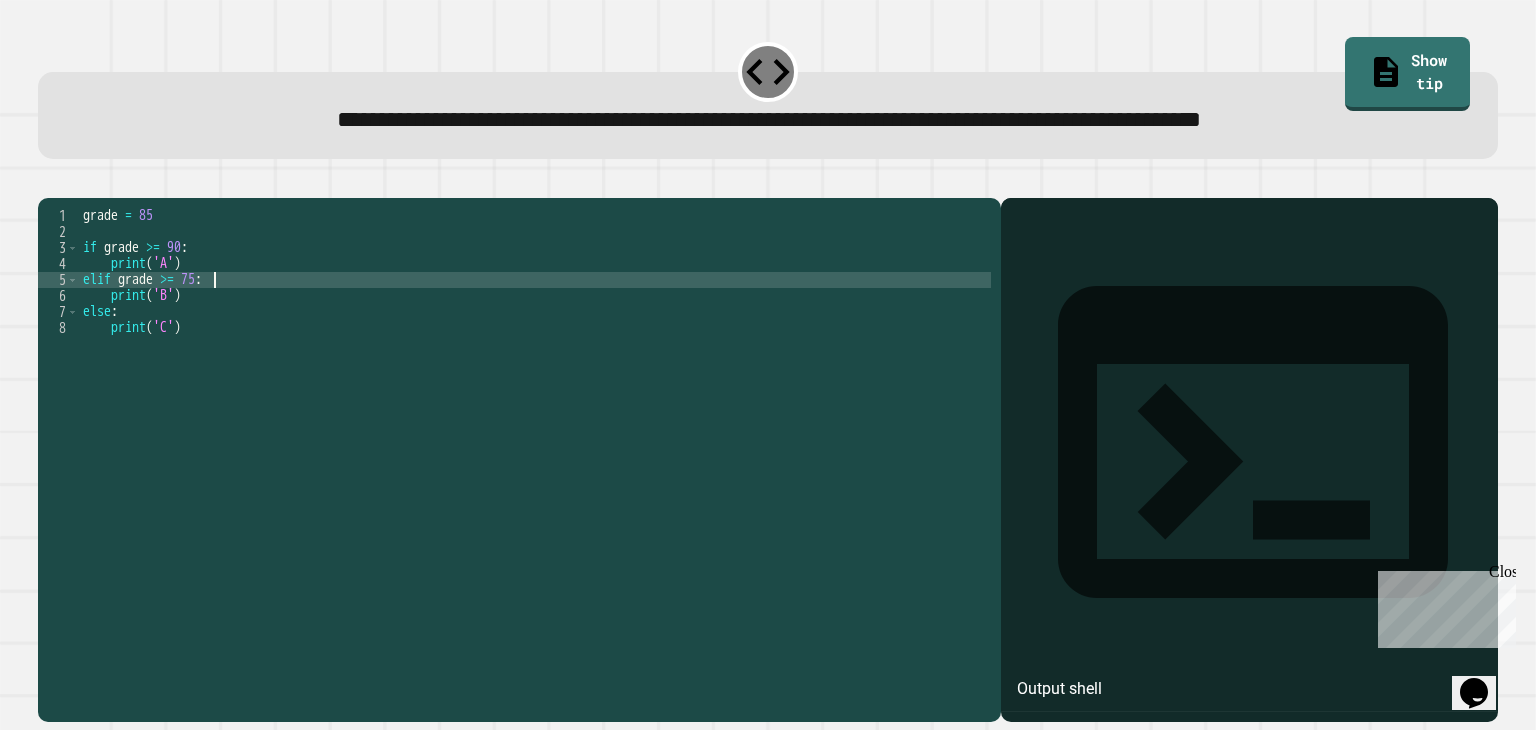 type on "**********" 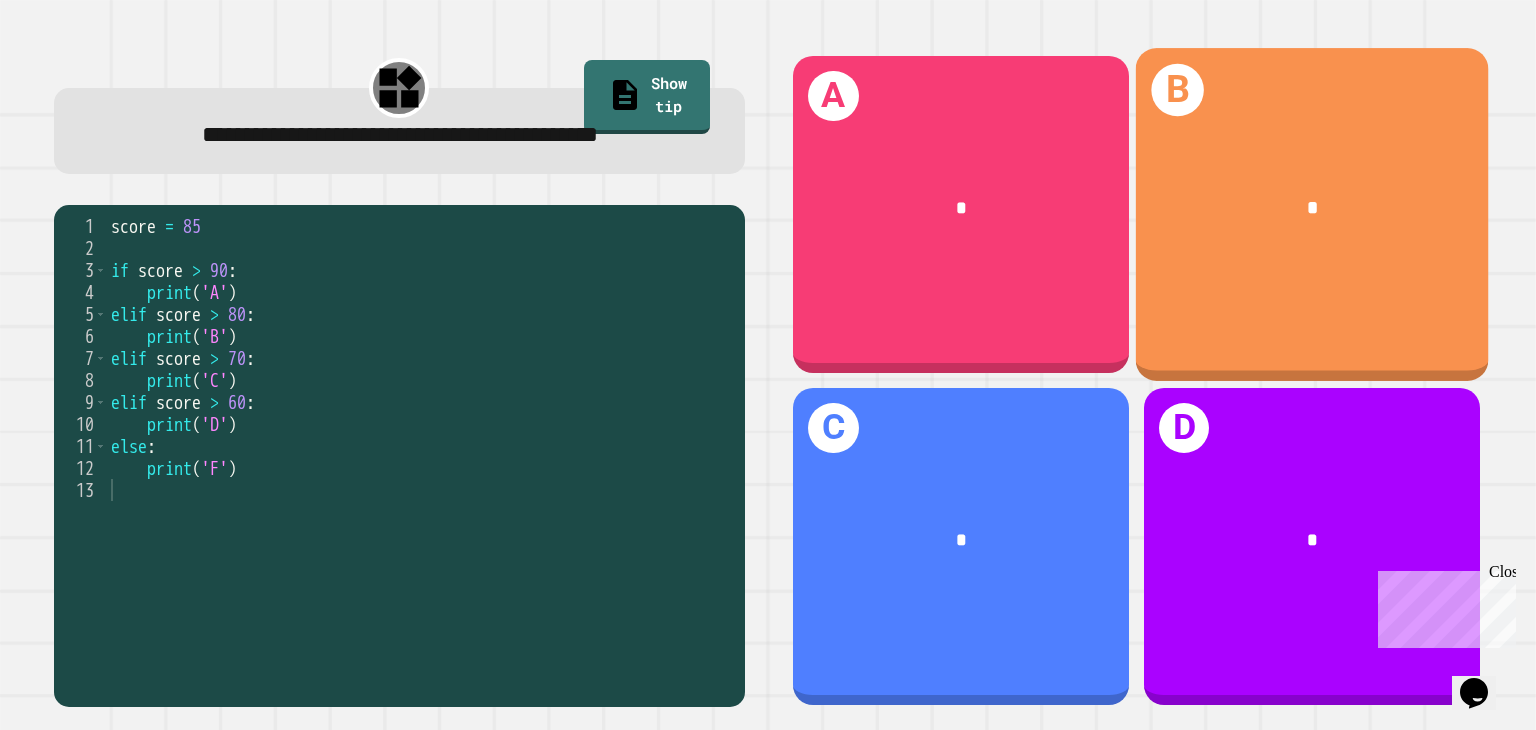 click on "B *" at bounding box center (1312, 214) 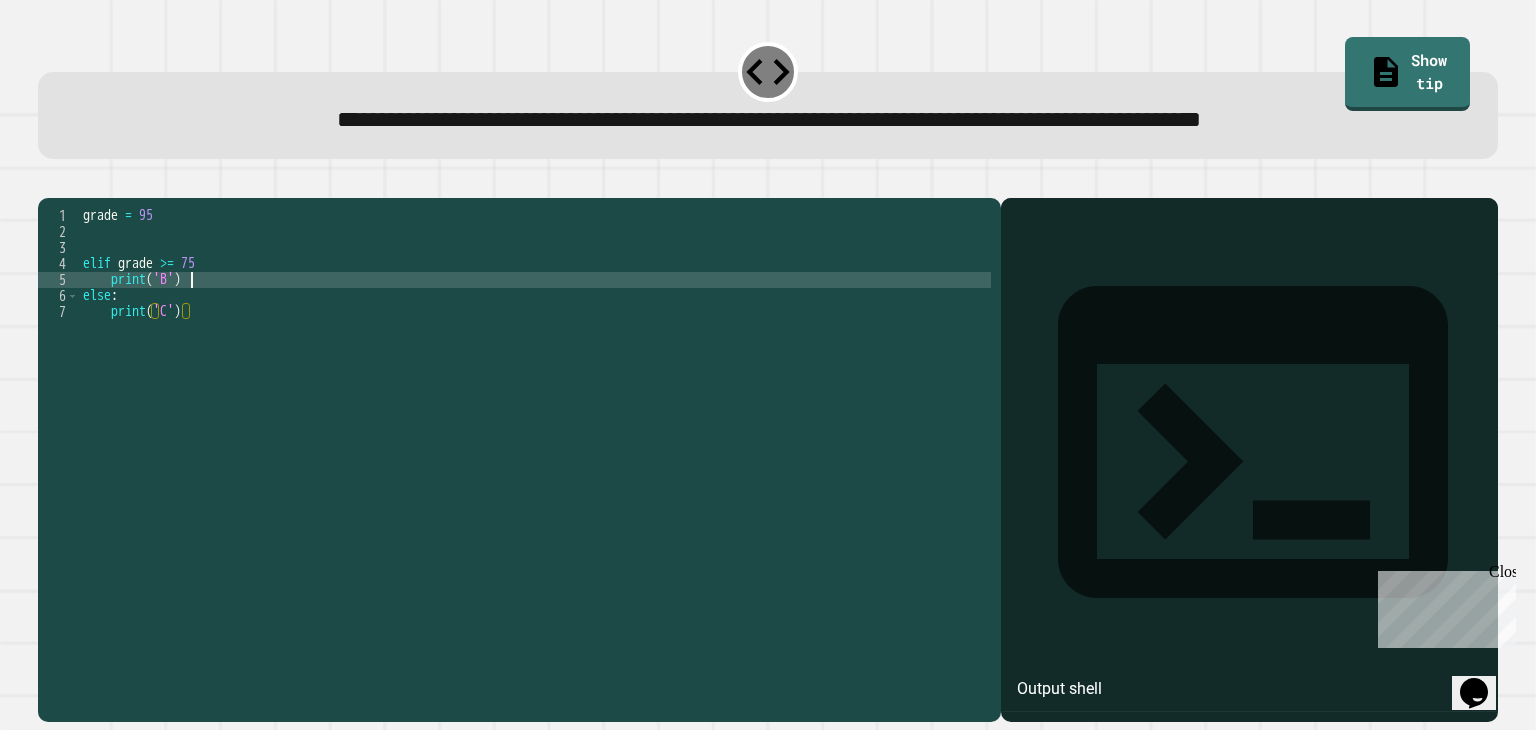 click on "grade   =   95 elif   grade   >=   75      print ( 'B' ) else :      print ( 'C' )" at bounding box center [535, 440] 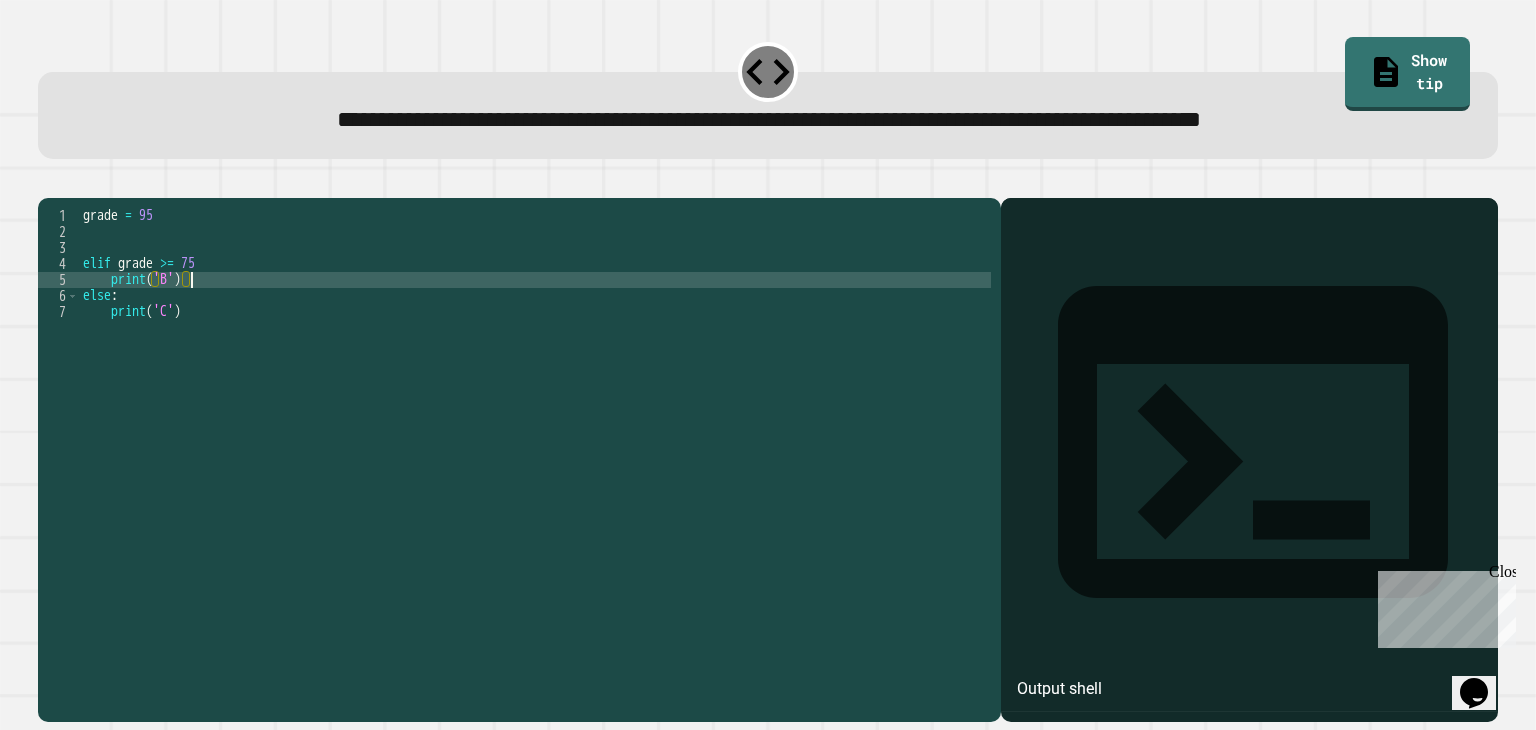 click on "grade   =   95 elif   grade   >=   75      print ( 'B' ) else :      print ( 'C' )" at bounding box center [535, 440] 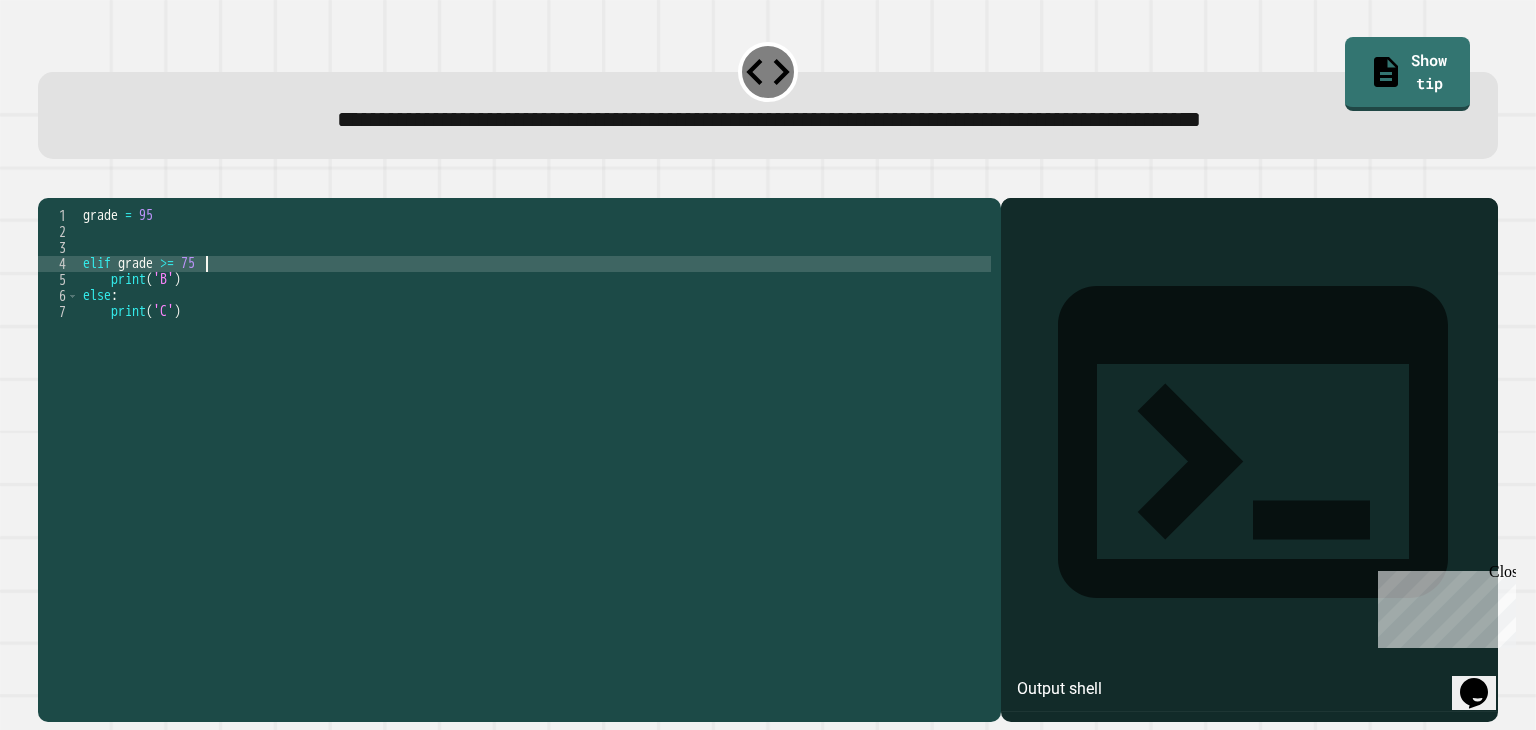 click on "grade   =   95 elif   grade   >=   75      print ( 'B' ) else :      print ( 'C' )" at bounding box center [535, 440] 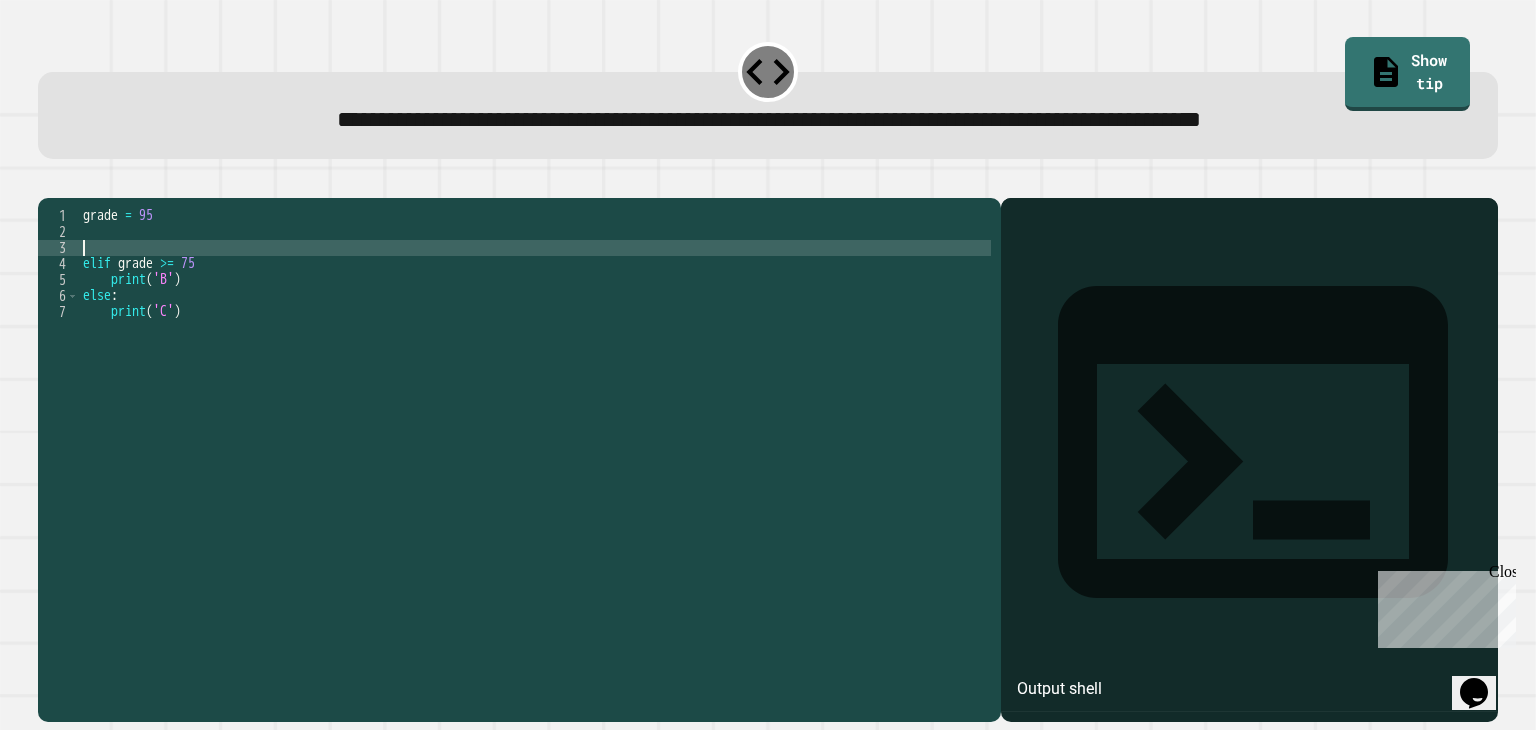 click on "grade   =   95 elif   grade   >=   75      print ( 'B' ) else :      print ( 'C' )" at bounding box center [535, 440] 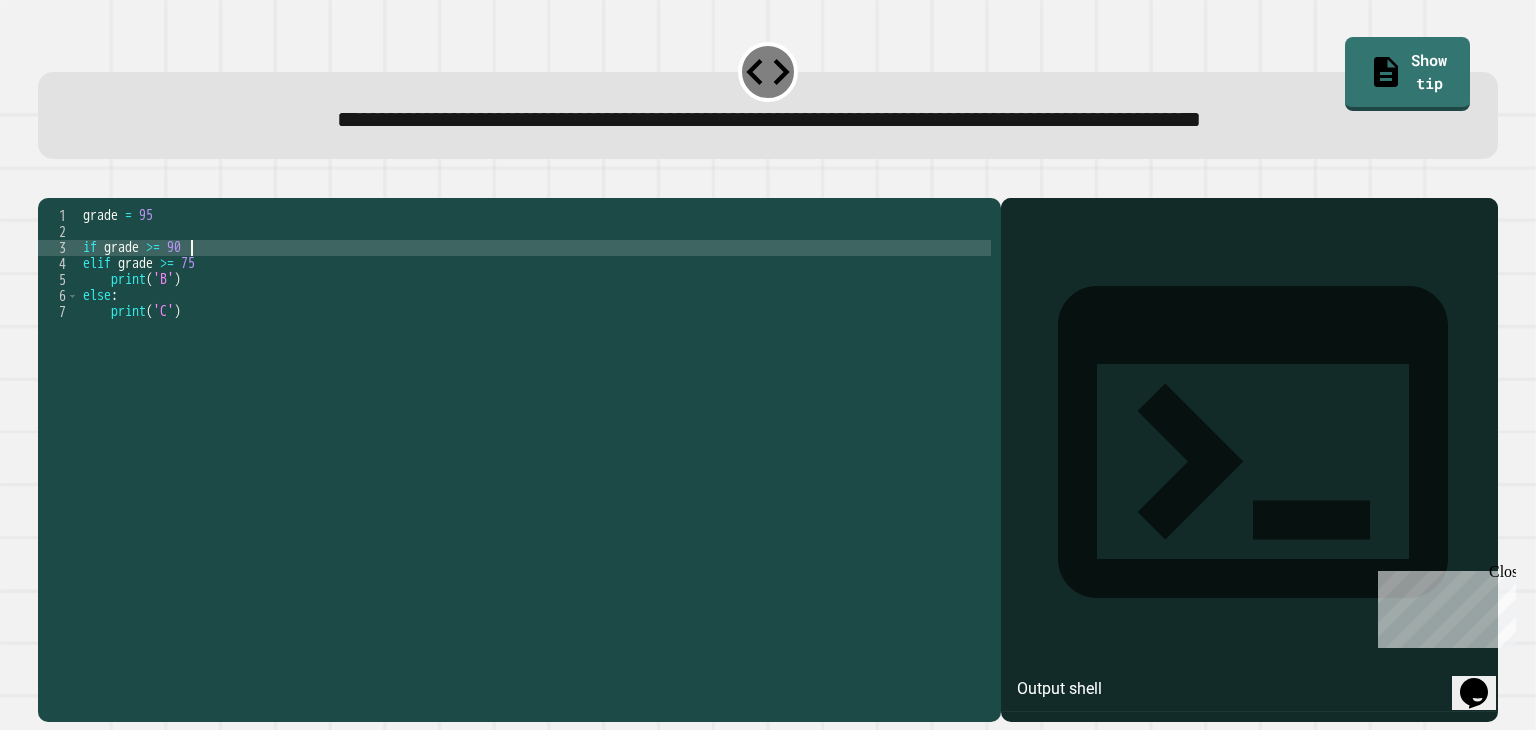 type on "**********" 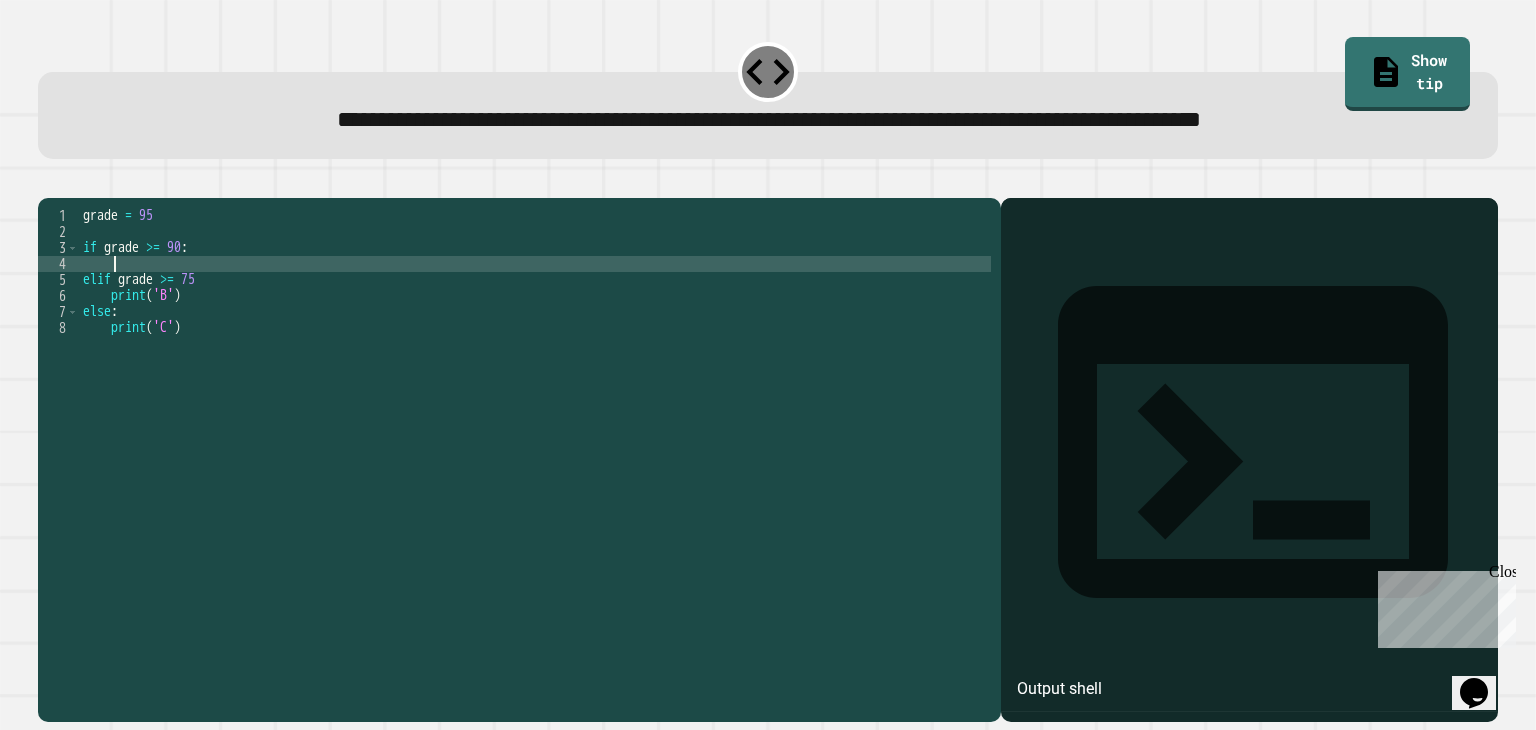 scroll, scrollTop: 0, scrollLeft: 1, axis: horizontal 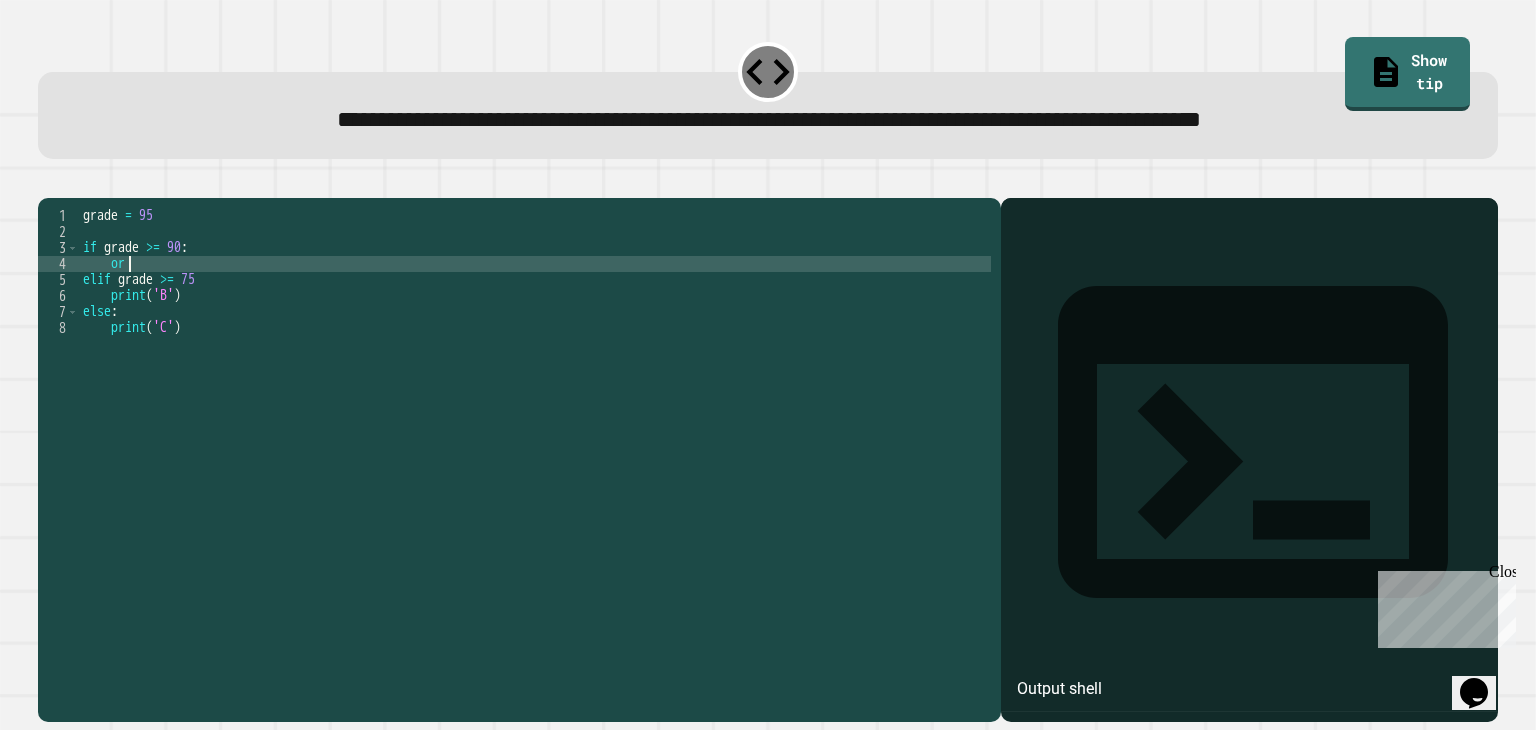 type on "*" 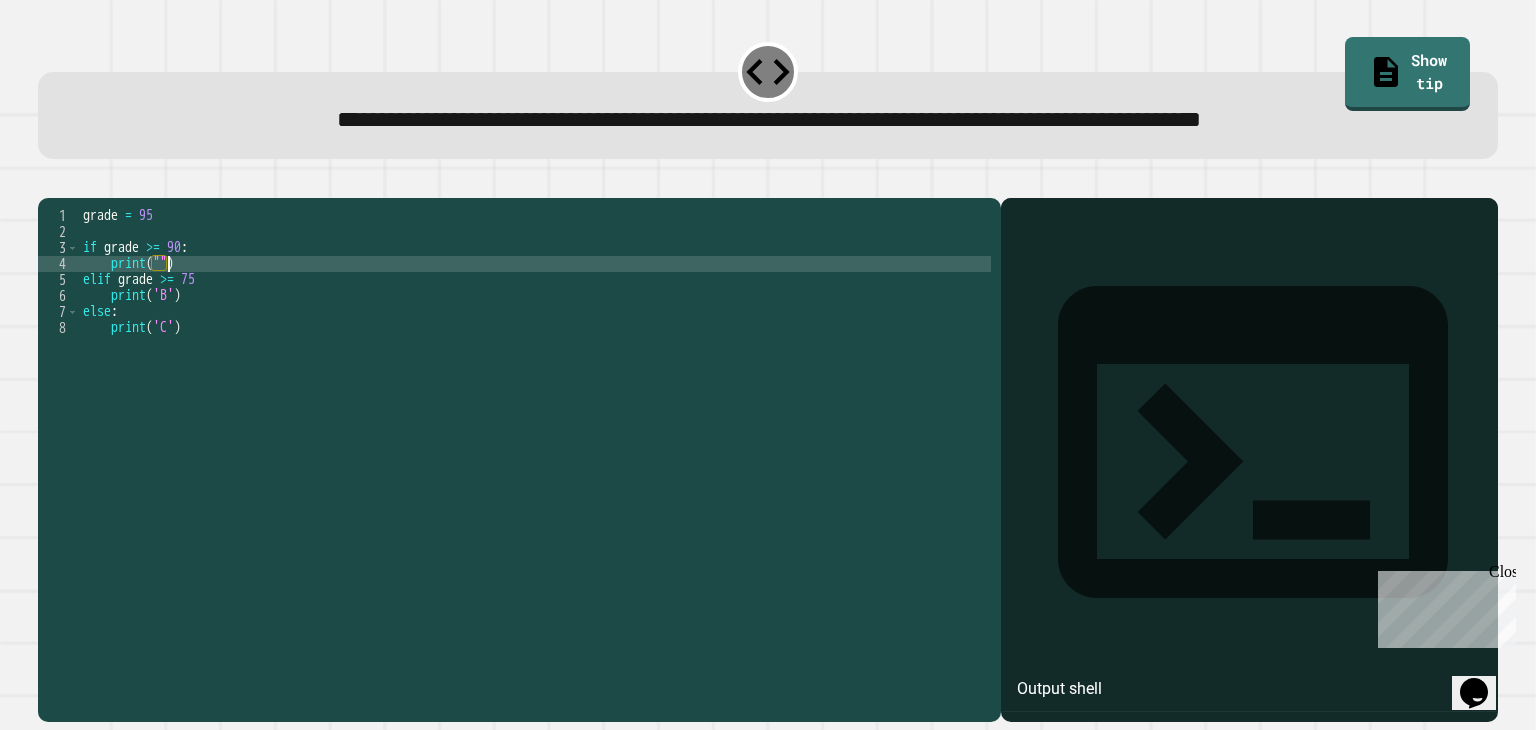 scroll, scrollTop: 0, scrollLeft: 5, axis: horizontal 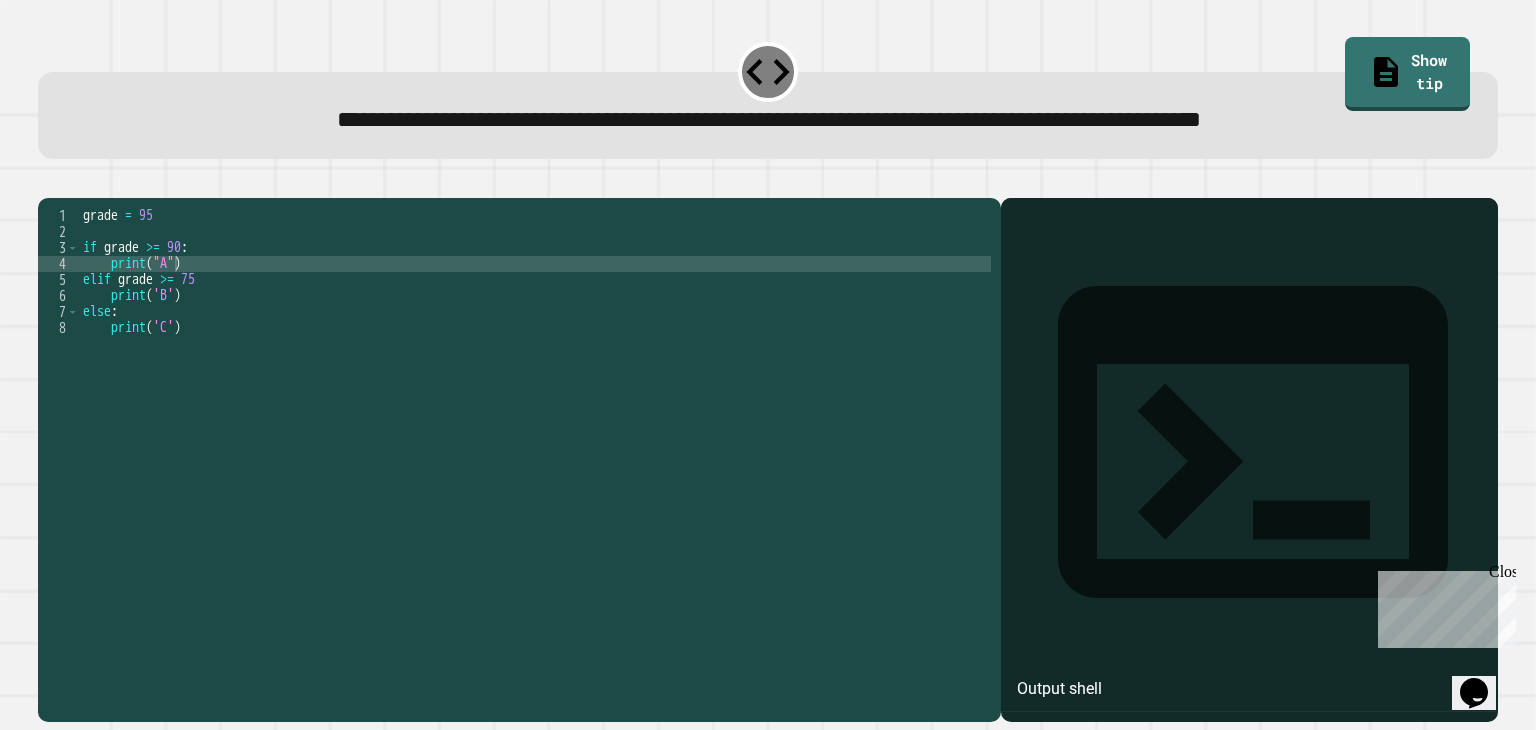 click 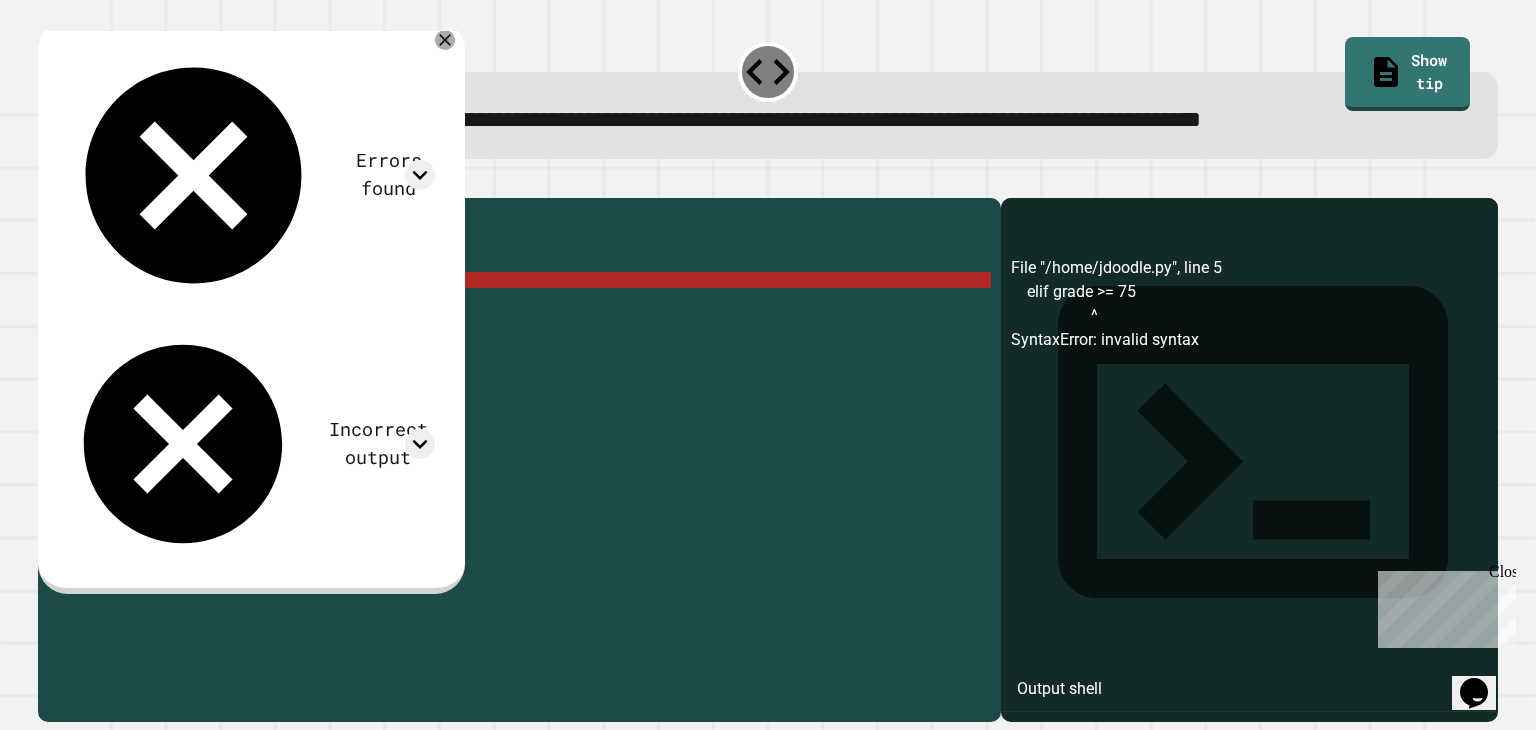 click on "grade   =   95 if   grade   >=   90 :      print ( "A" ) elif   grade   >=   75      print ( 'B' ) else :      print ( 'C' )" at bounding box center (535, 440) 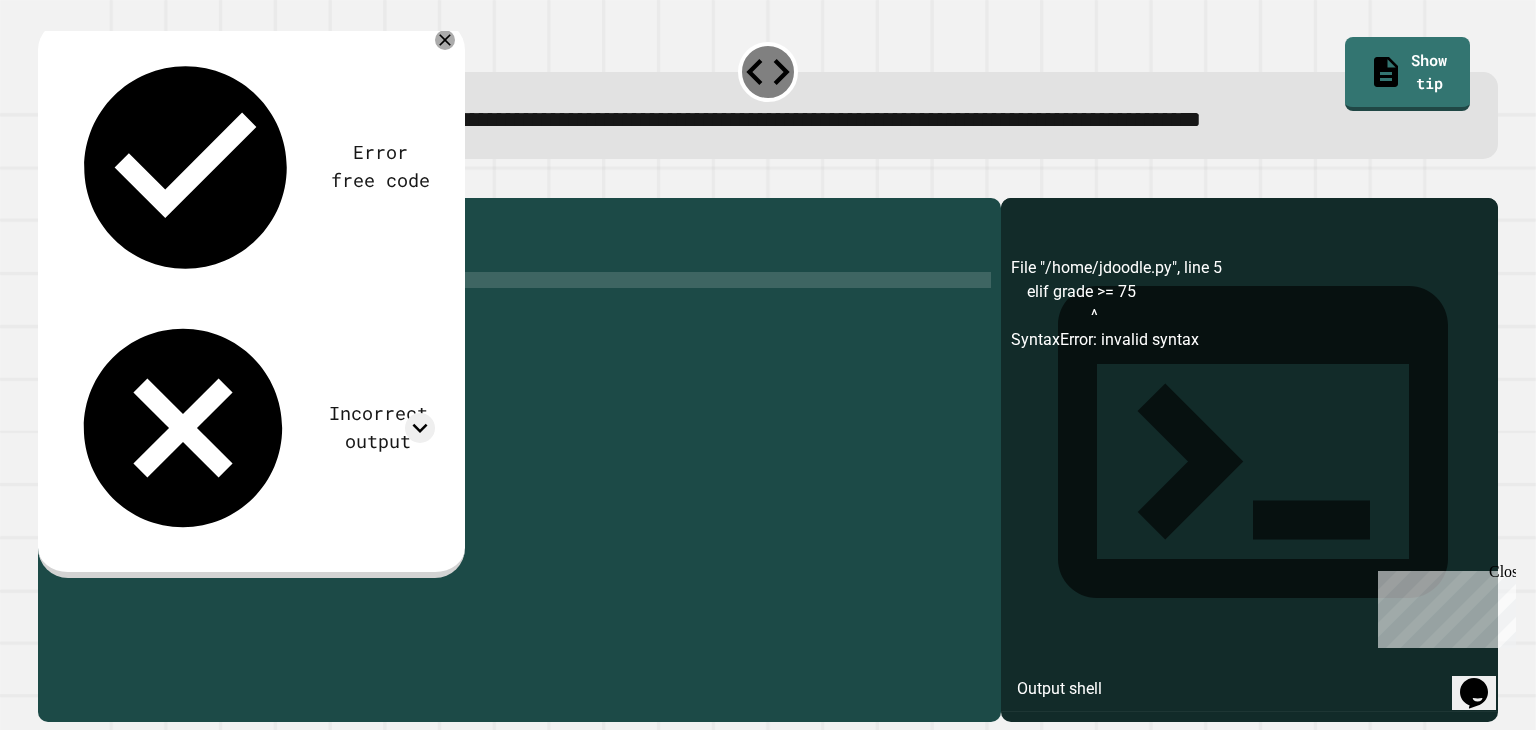 type on "**********" 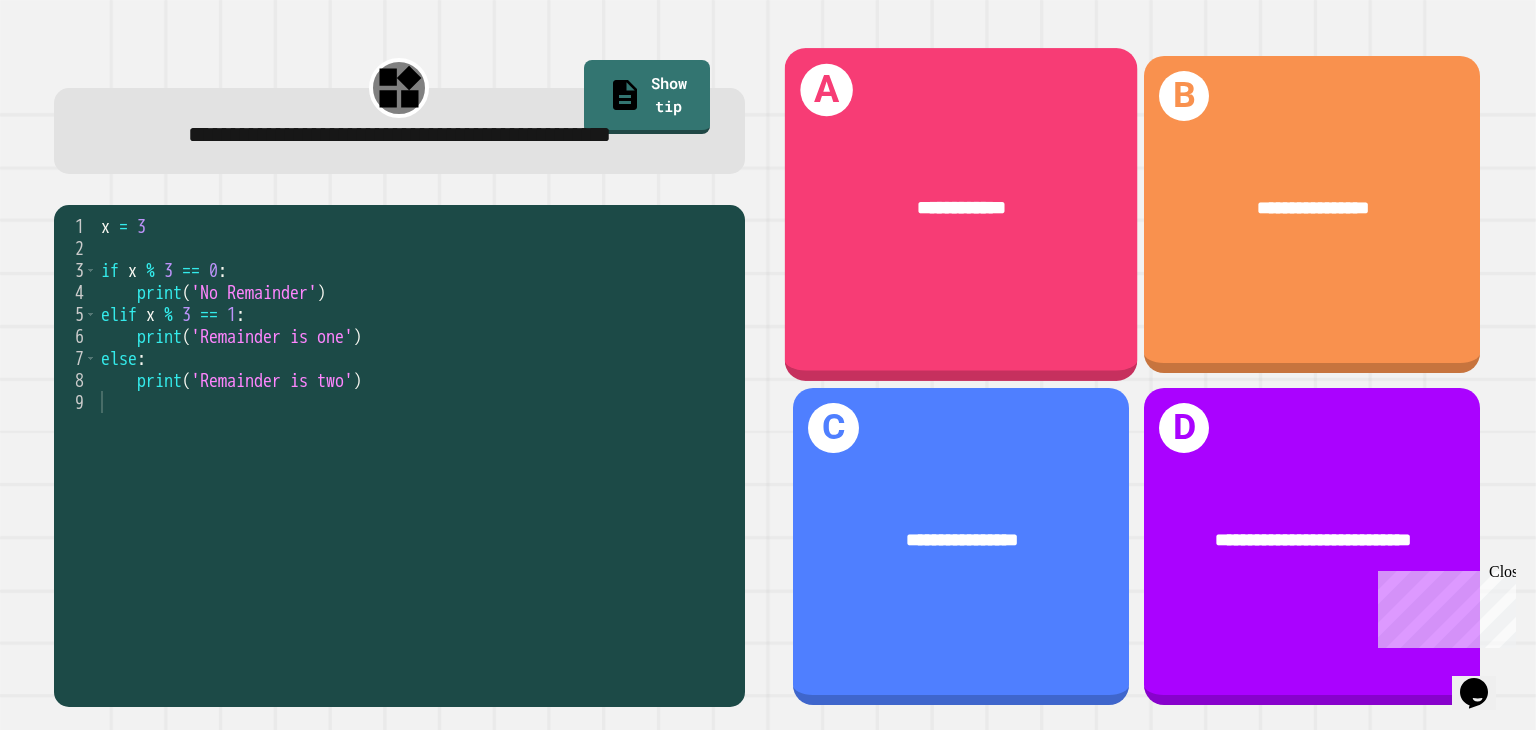 click on "**********" at bounding box center (961, 209) 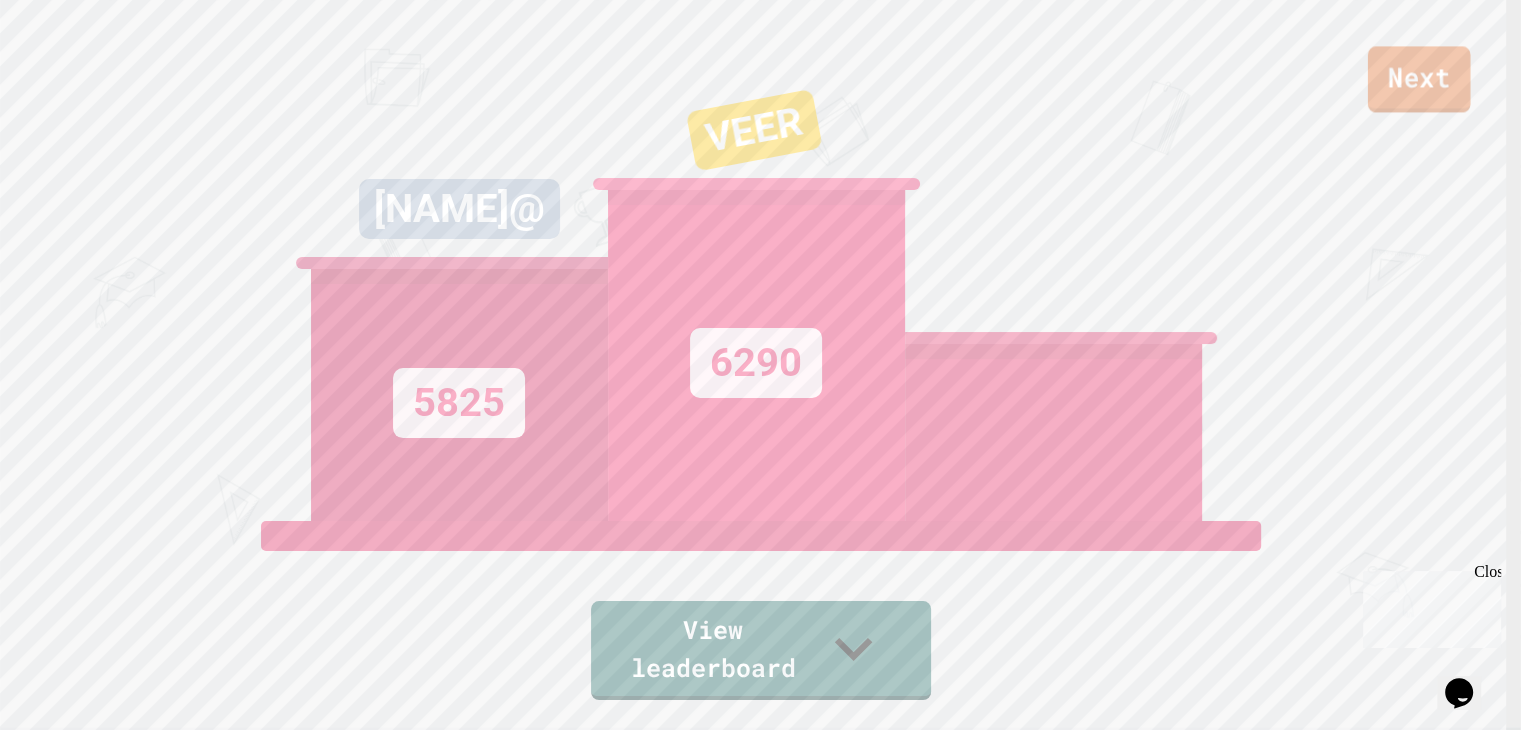 click on "Next" at bounding box center [1419, 79] 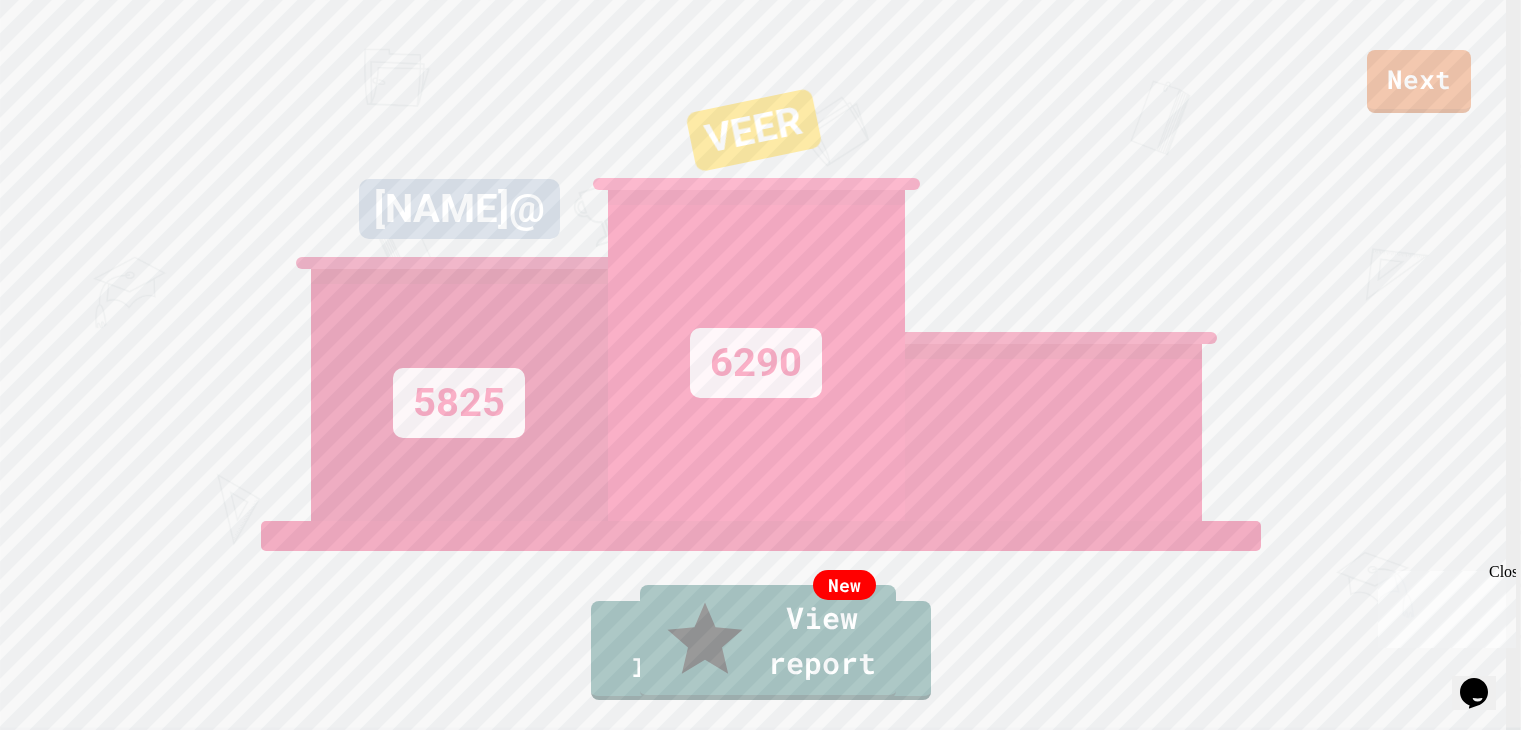 click on "Exit" at bounding box center [1410, 779] 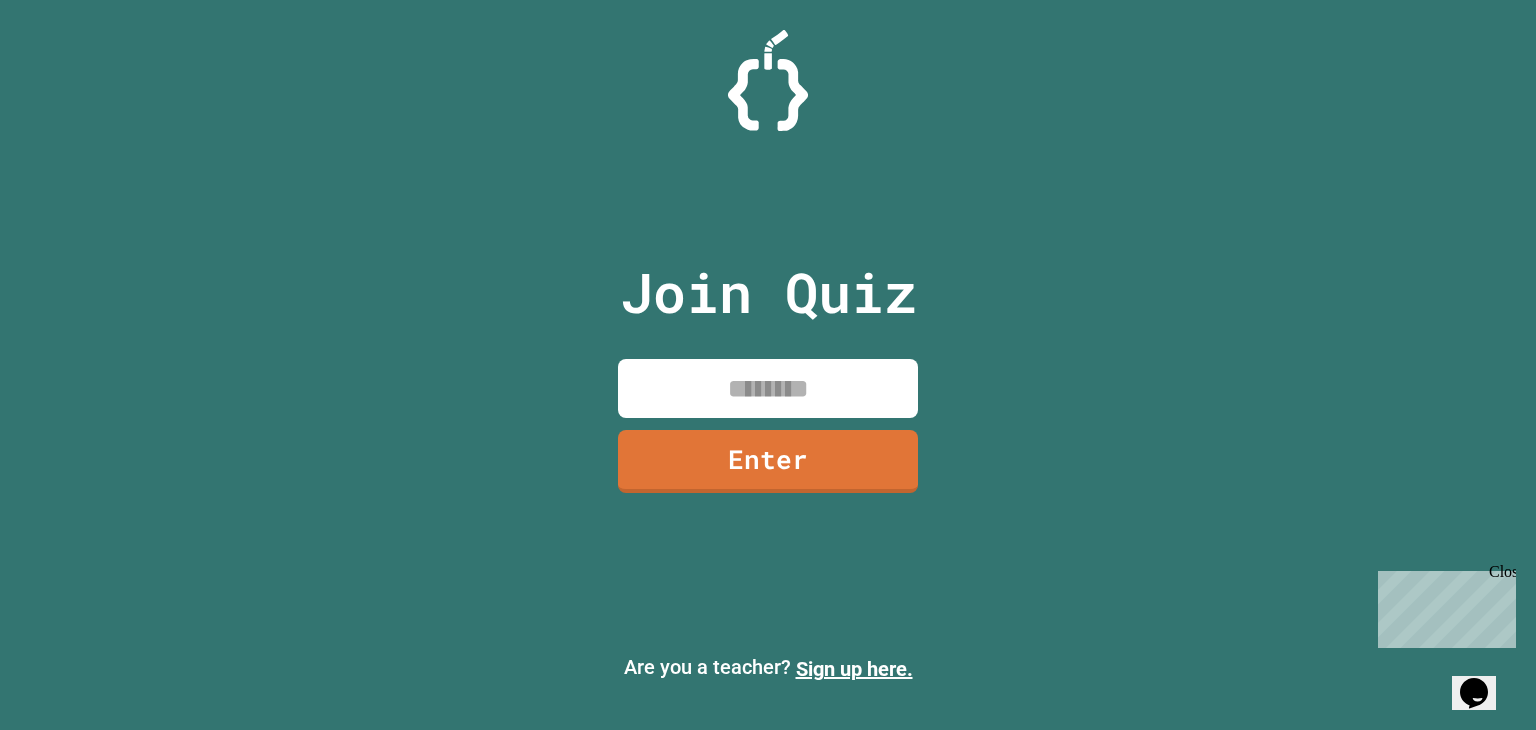 click at bounding box center (768, 388) 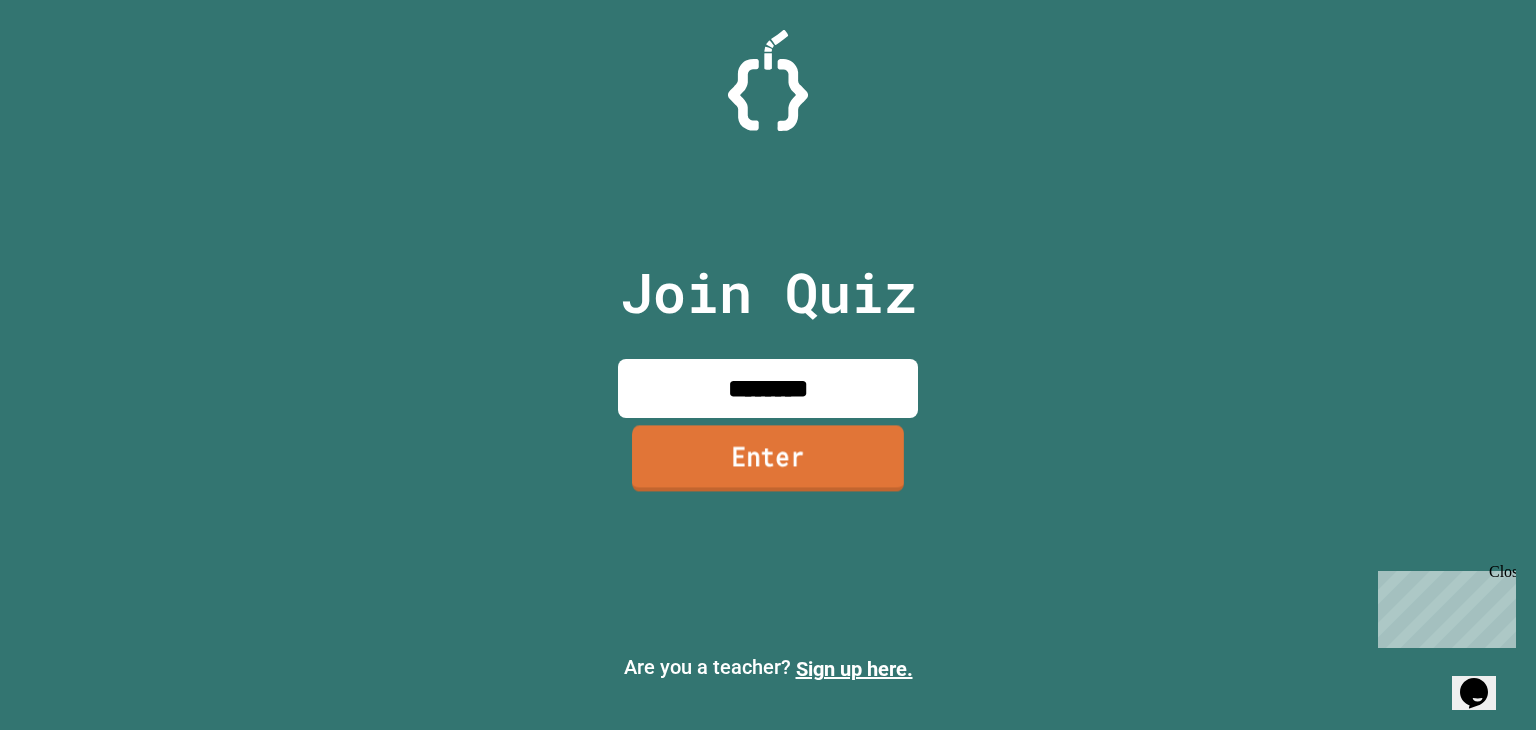 type on "********" 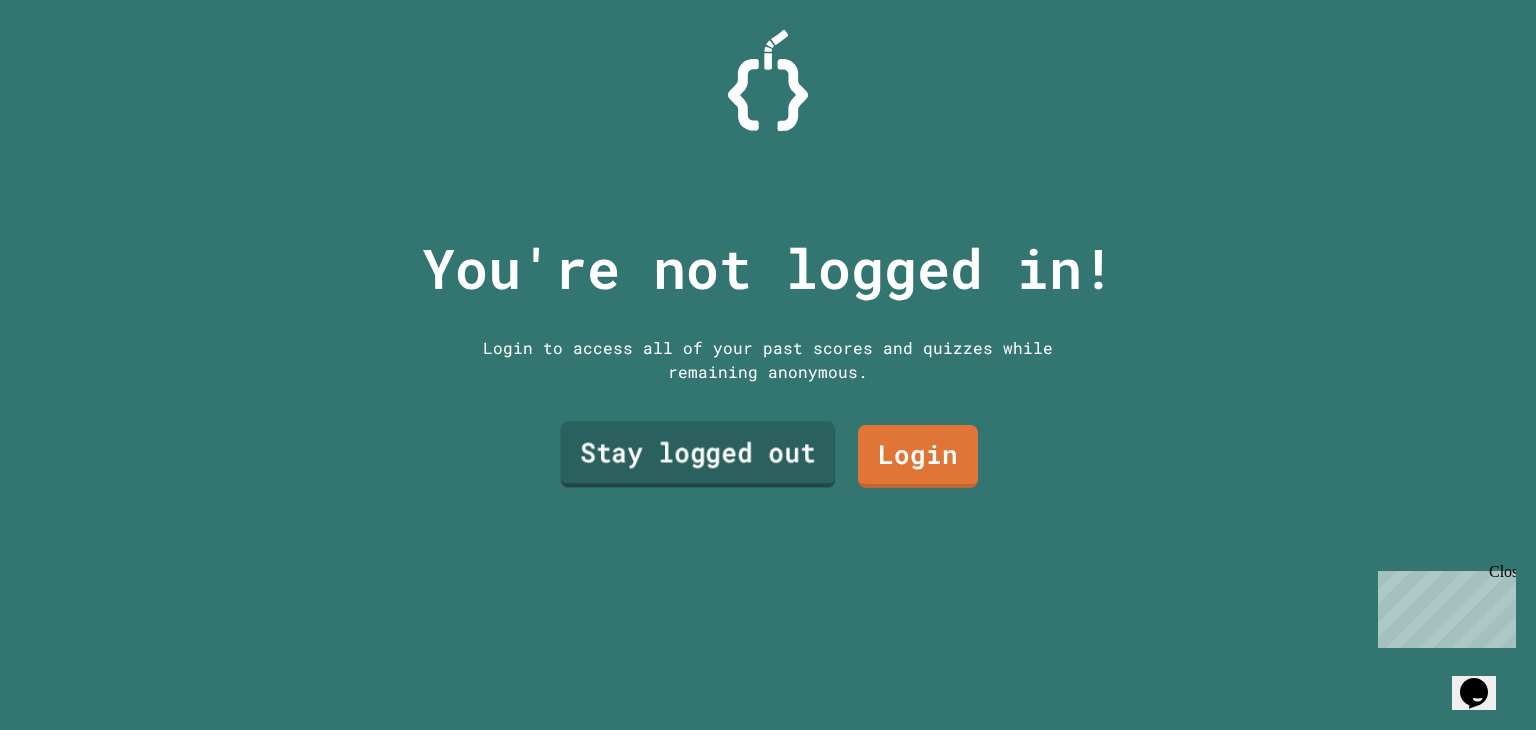 click on "Stay logged out" at bounding box center [698, 454] 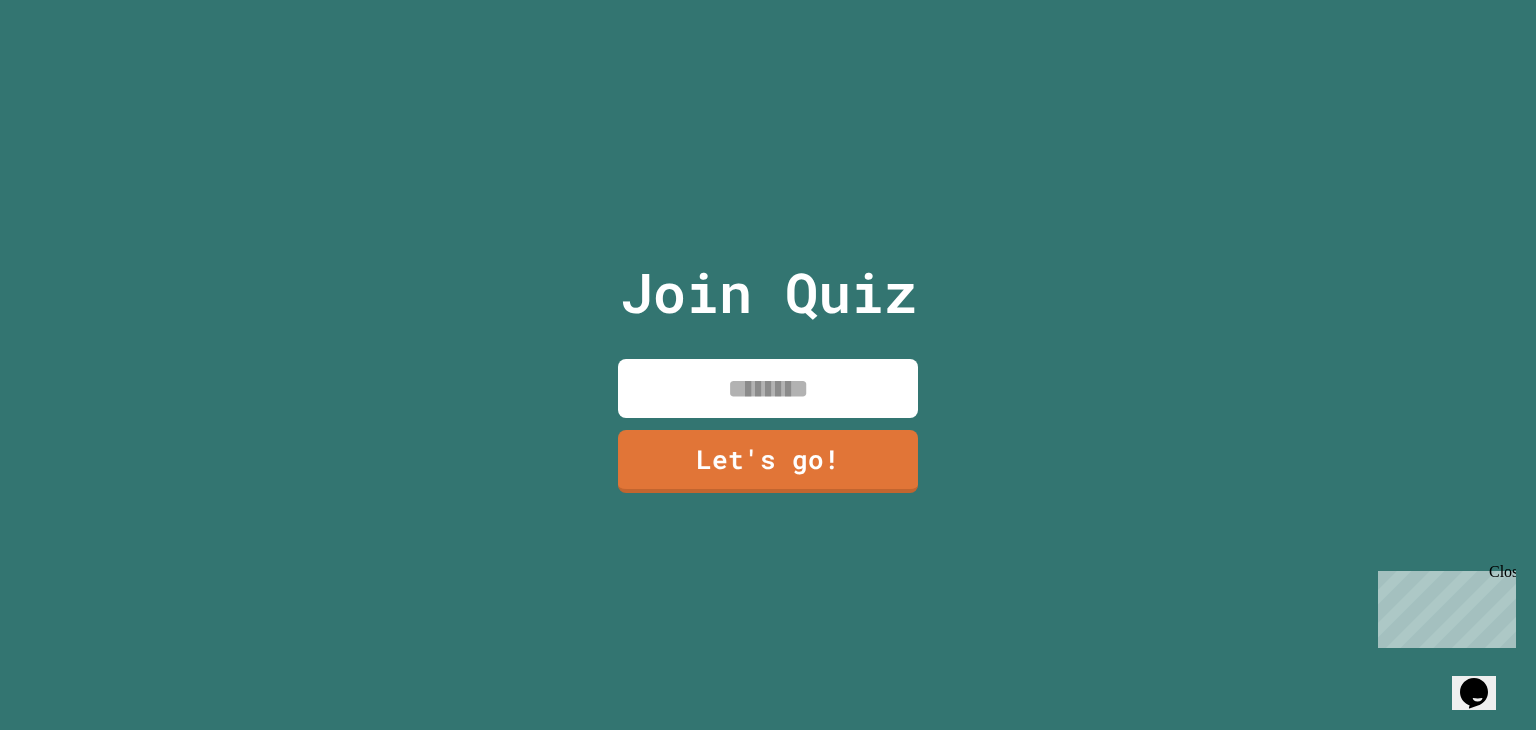 click at bounding box center (768, 388) 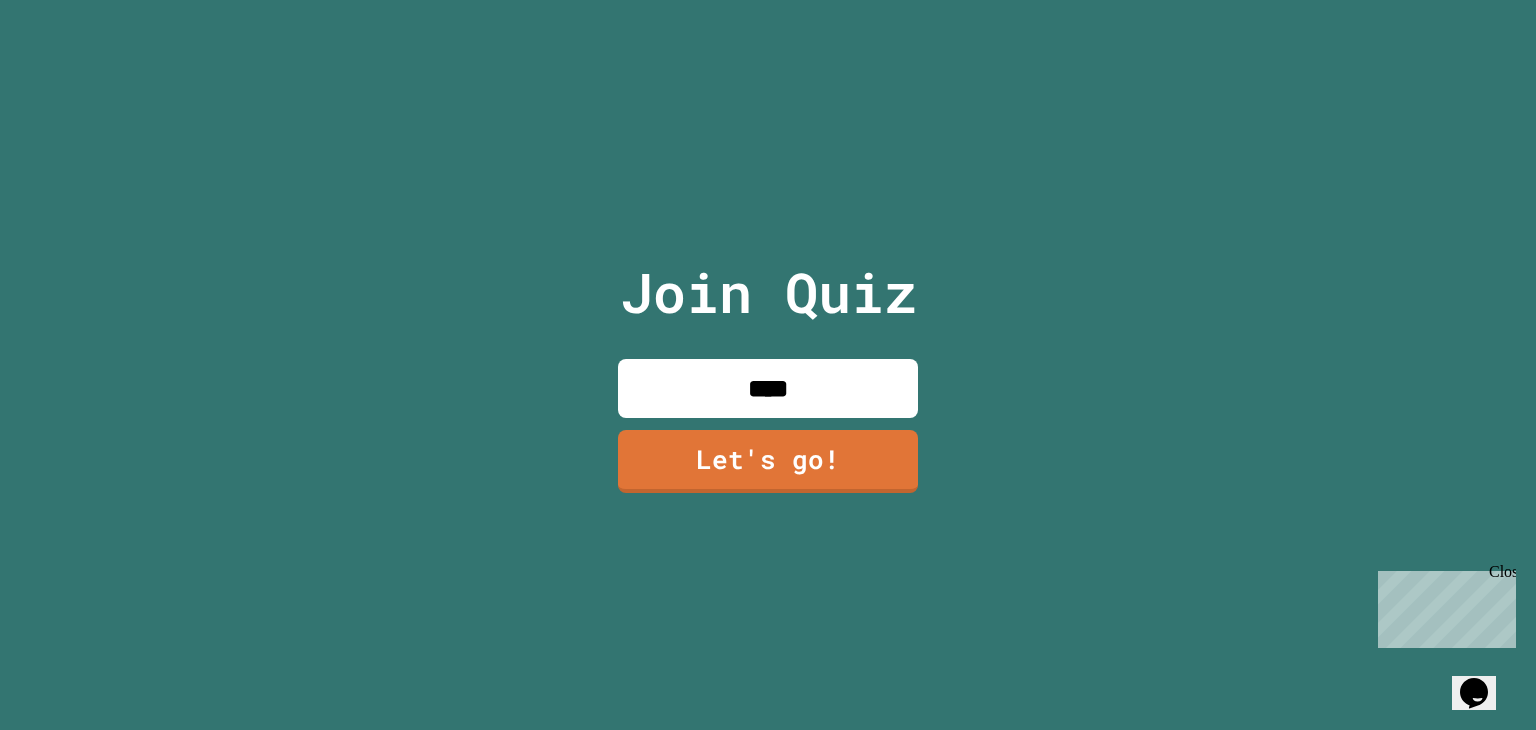 type on "****" 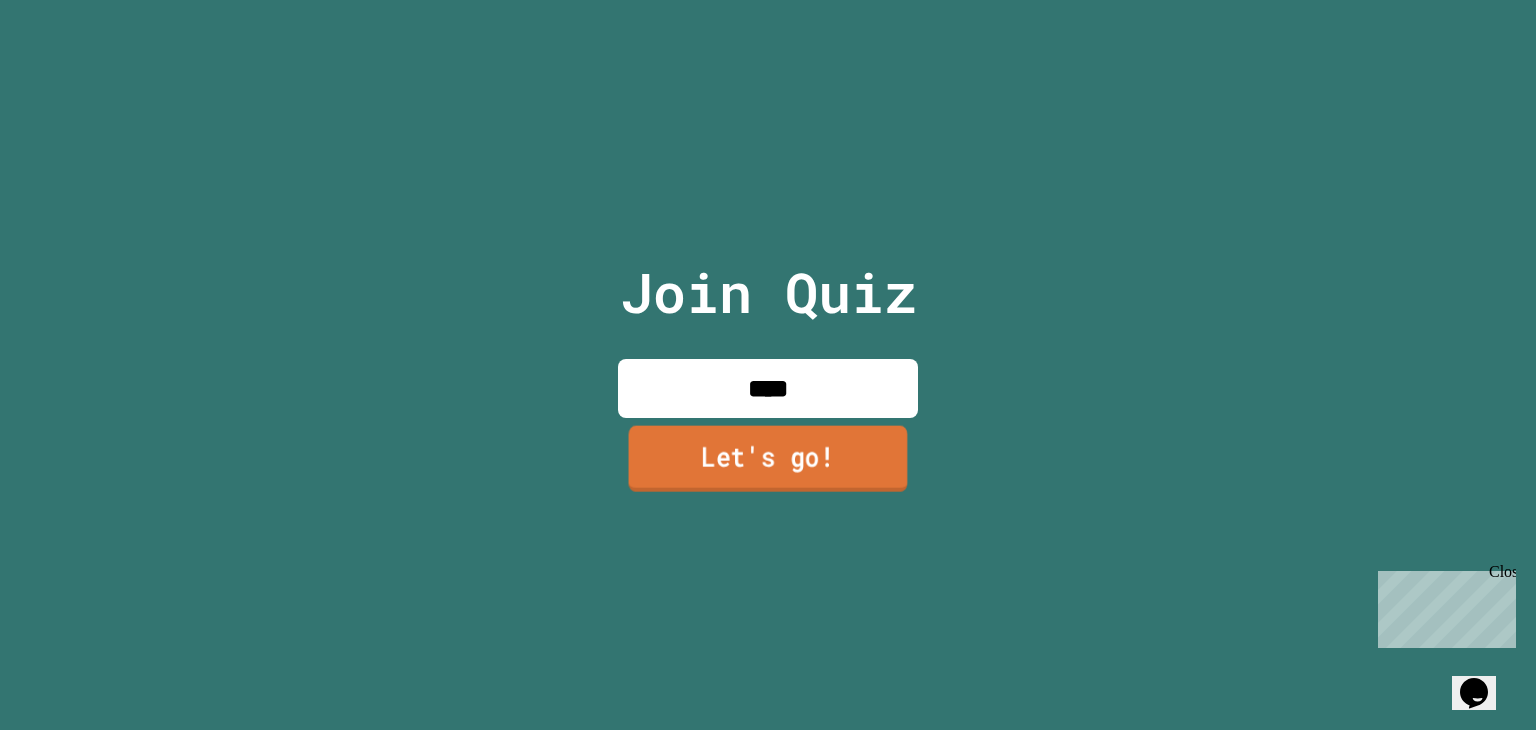 click on "Let's go!" at bounding box center (768, 459) 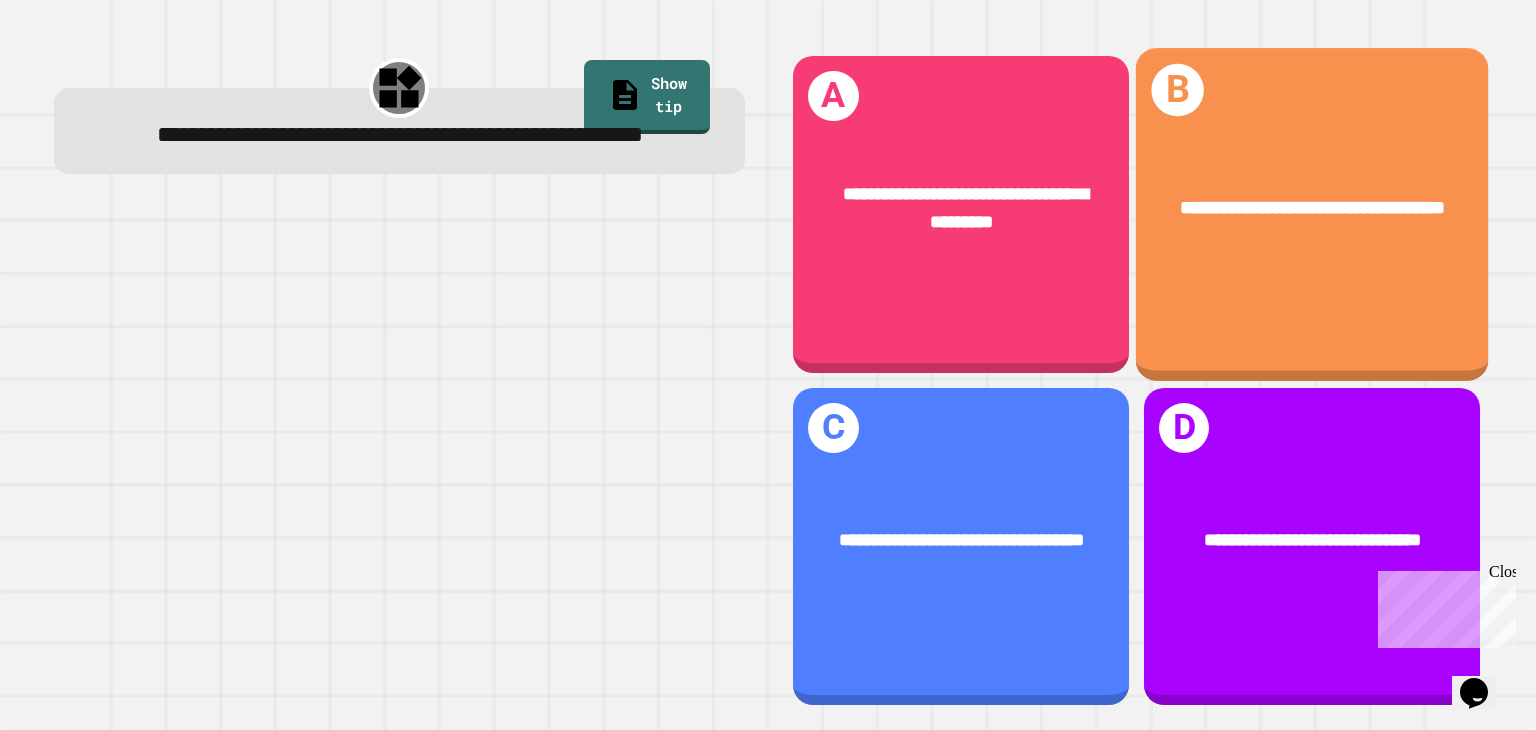 click on "**********" at bounding box center (1312, 209) 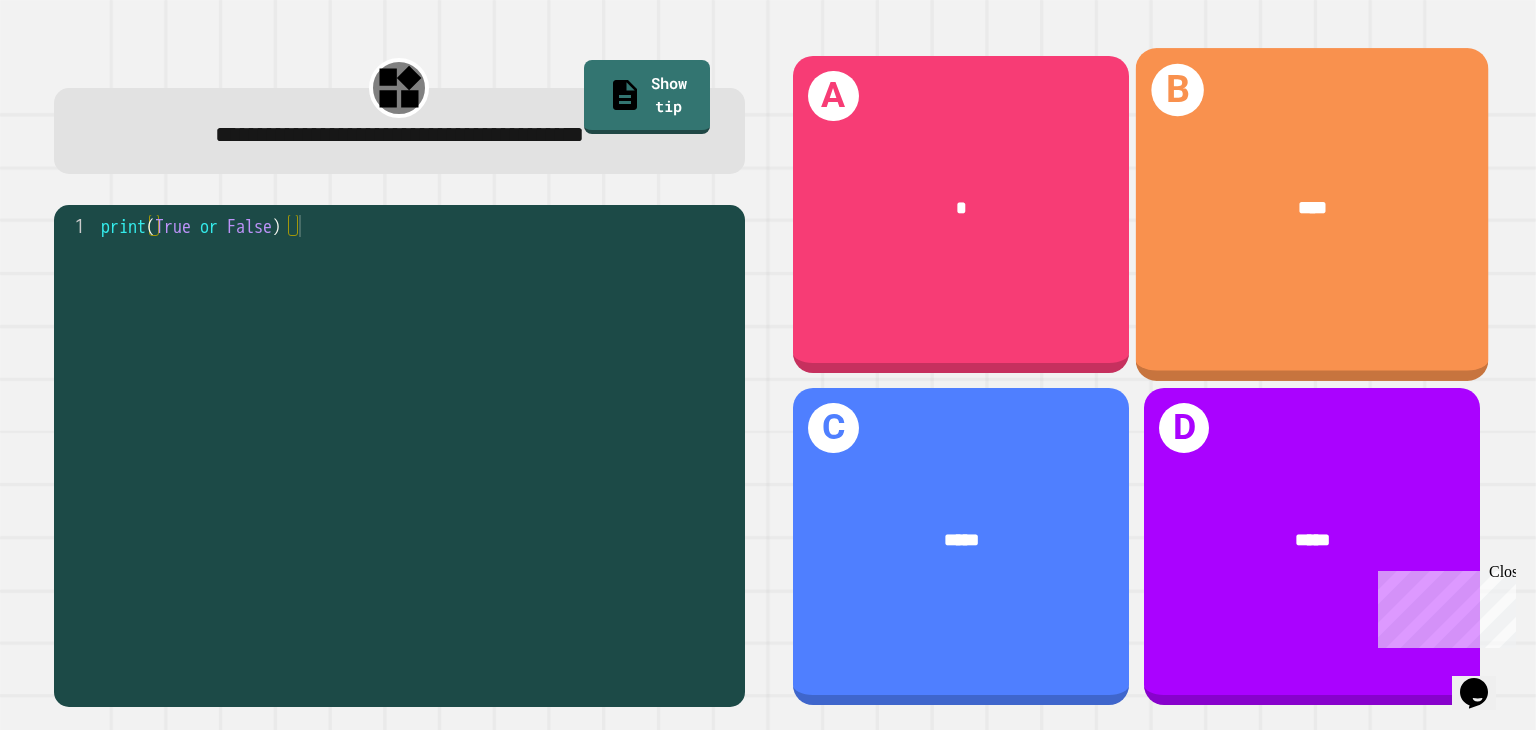 click on "B ****" at bounding box center [1312, 214] 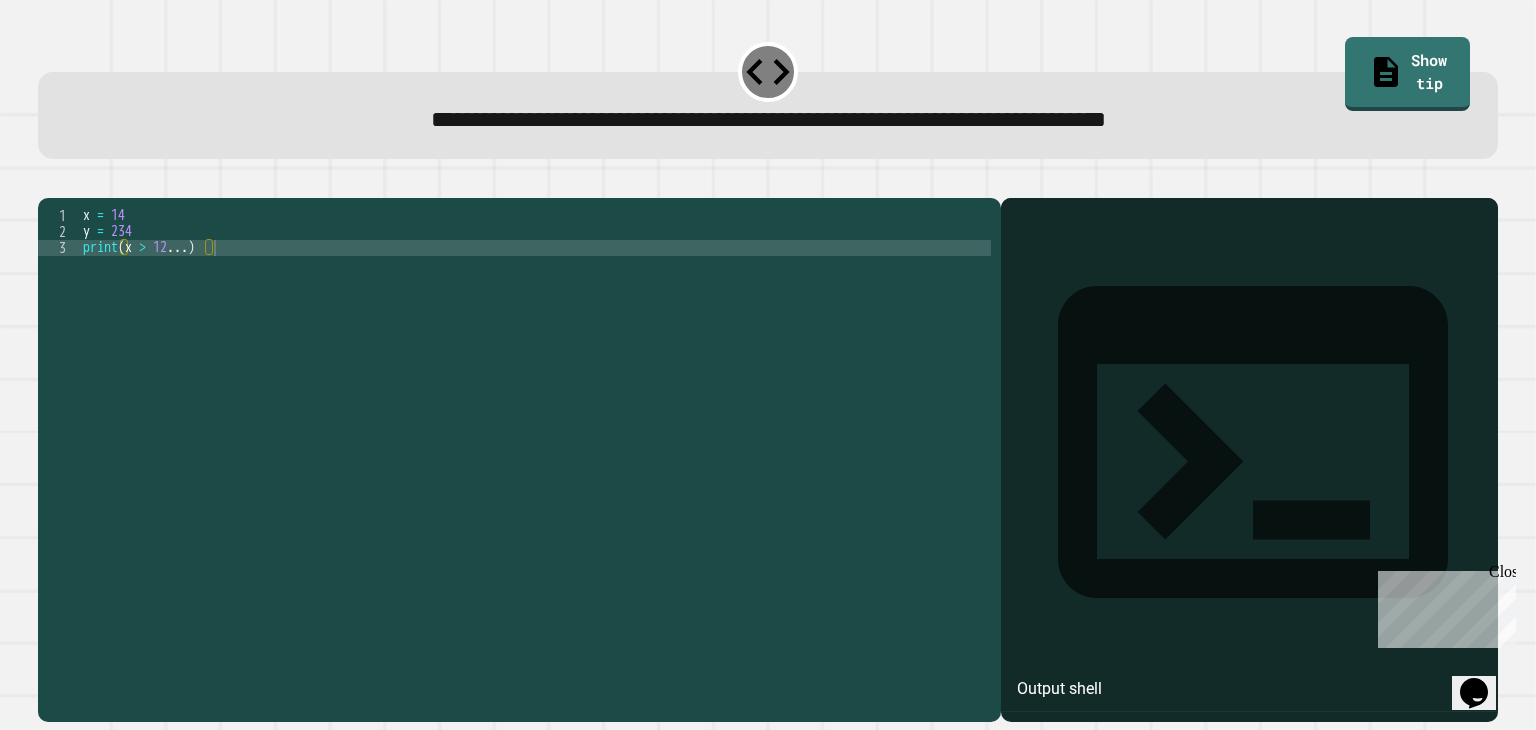 click on "x   =   14 y   =   234 print ( x   >   12  ... )" at bounding box center [535, 440] 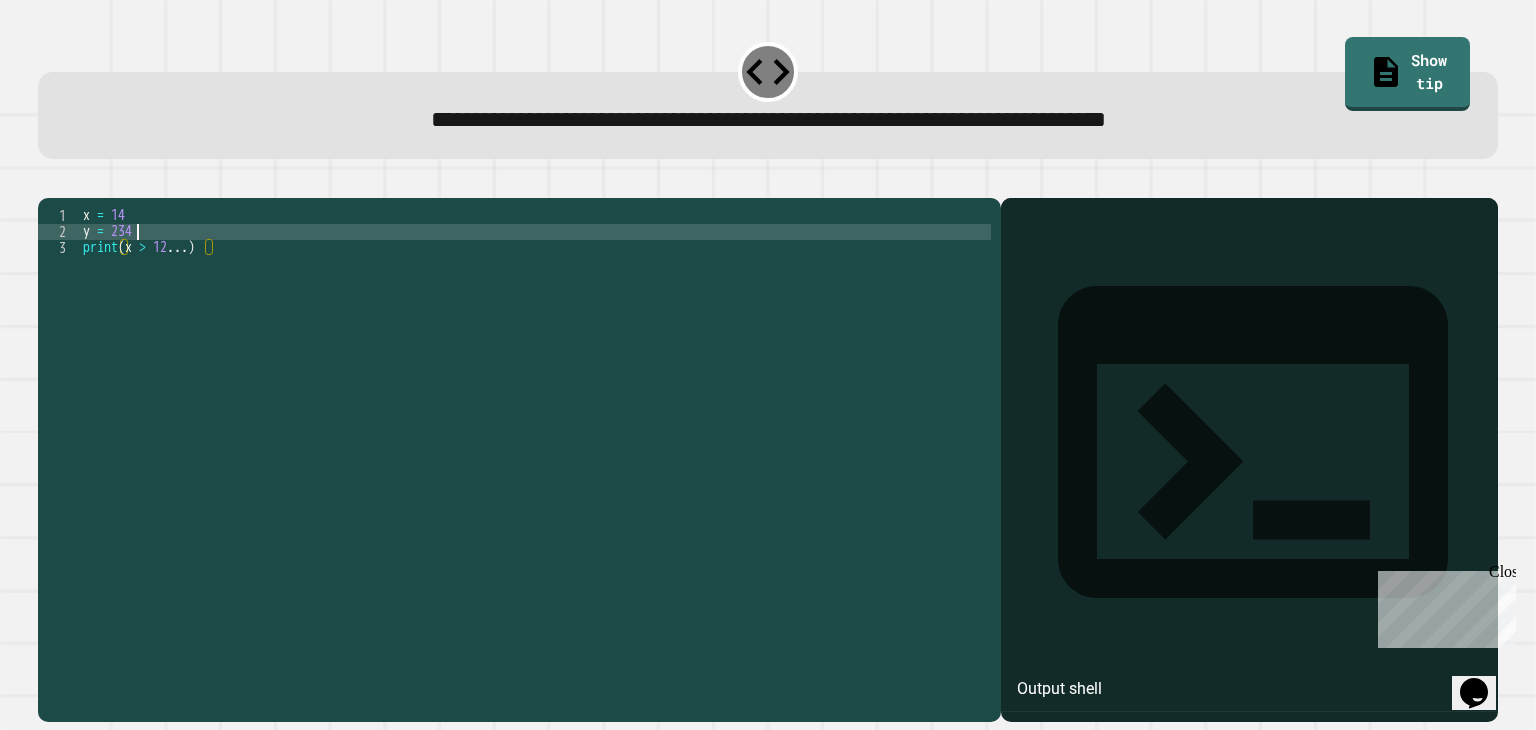 click on "x   =   14 y   =   234 print ( x   >   12  ... )" at bounding box center [535, 440] 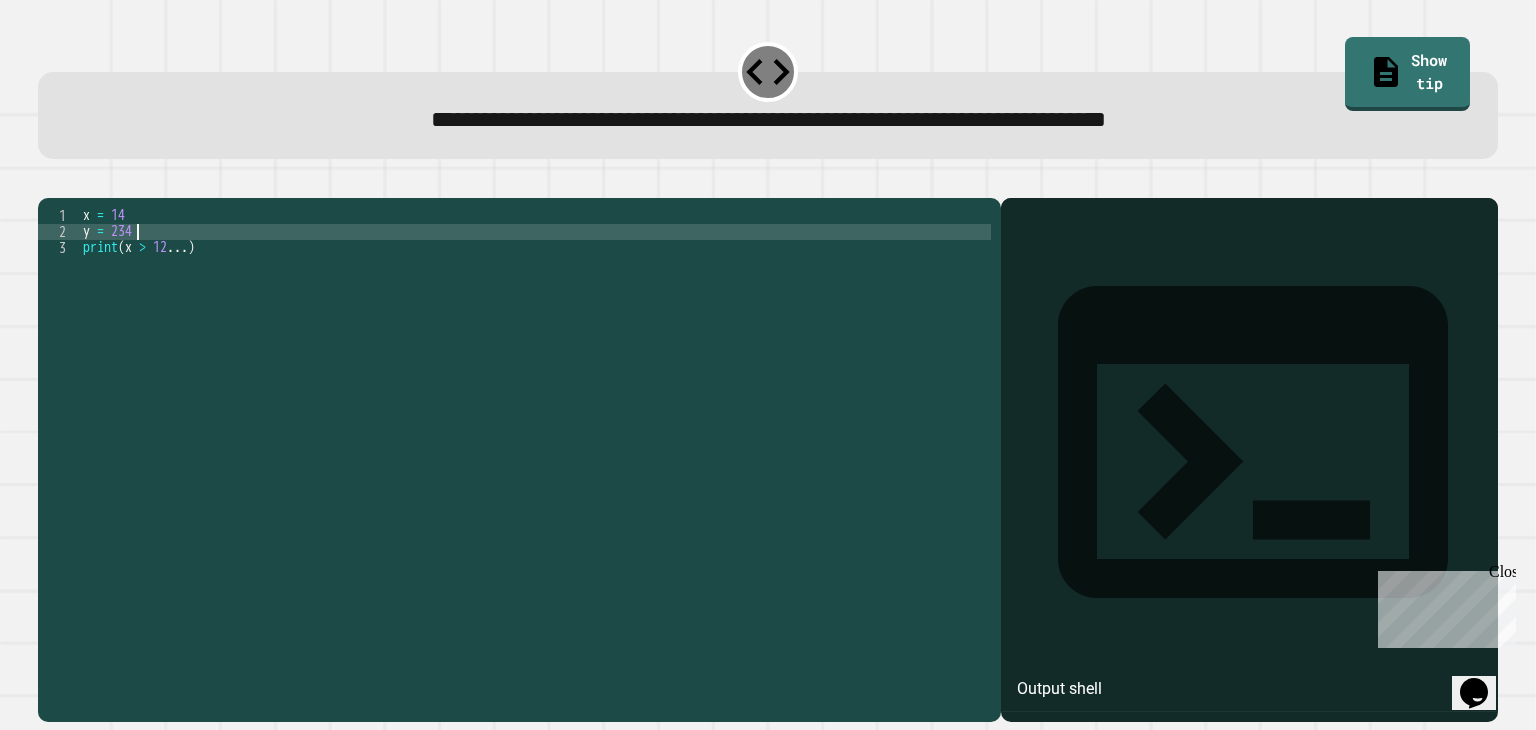 click on "x   =   14 y   =   234 print ( x   >   12  ... )" at bounding box center (535, 440) 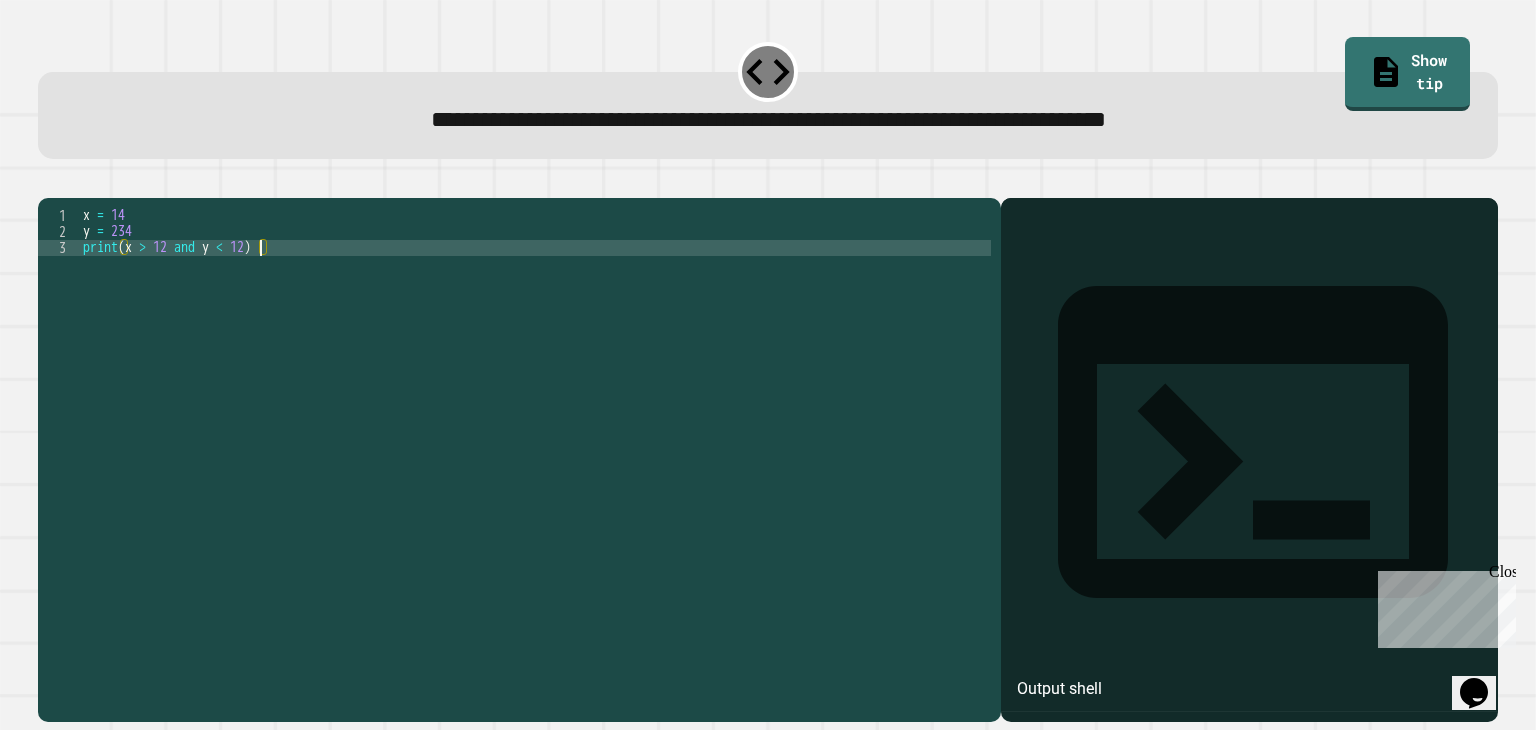 scroll, scrollTop: 0, scrollLeft: 12, axis: horizontal 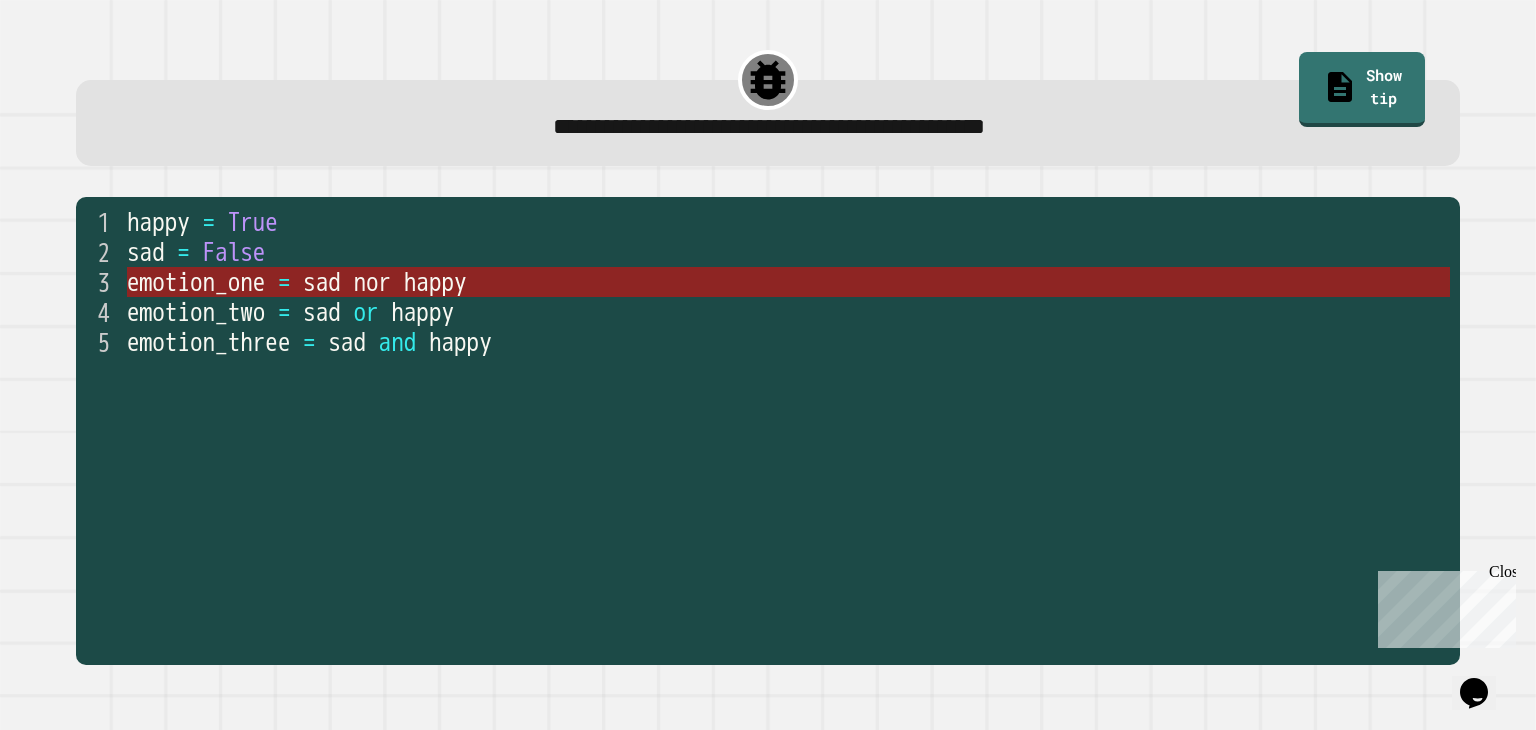 click on "emotion_one   =   sad   nor   happy" at bounding box center (500127, 282) 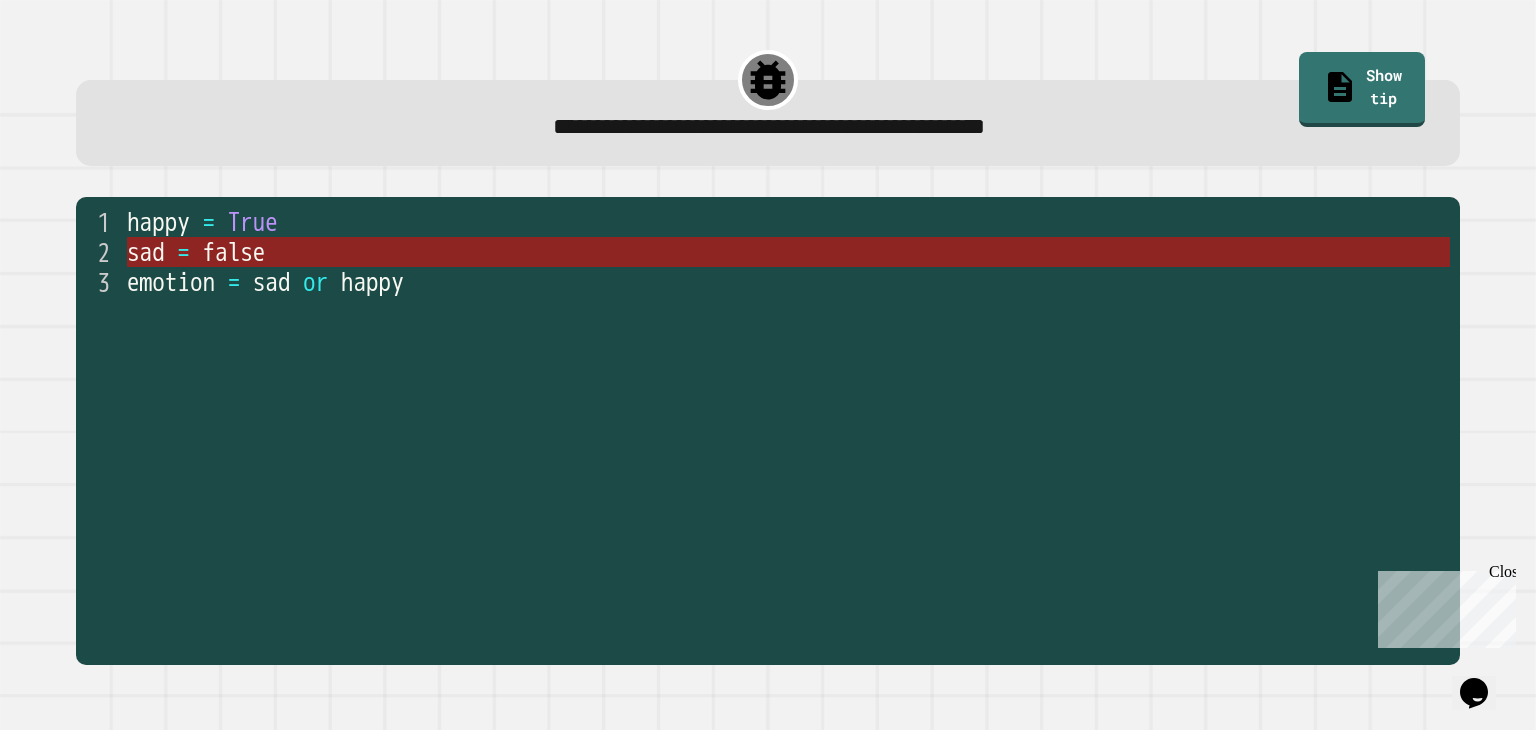 click on "false" at bounding box center [234, 252] 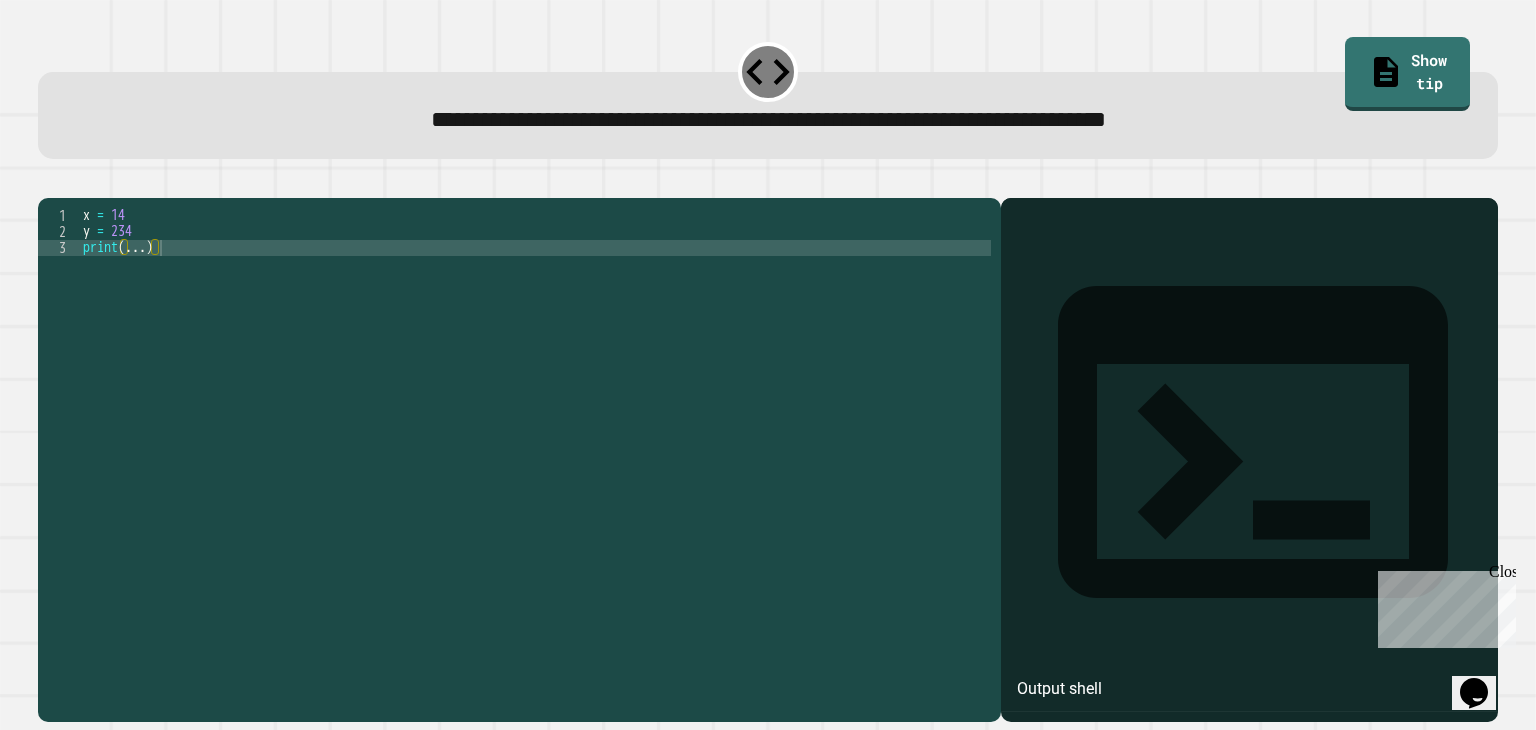 click on "x   =   14 y   =   234 print ( ... )" at bounding box center [535, 440] 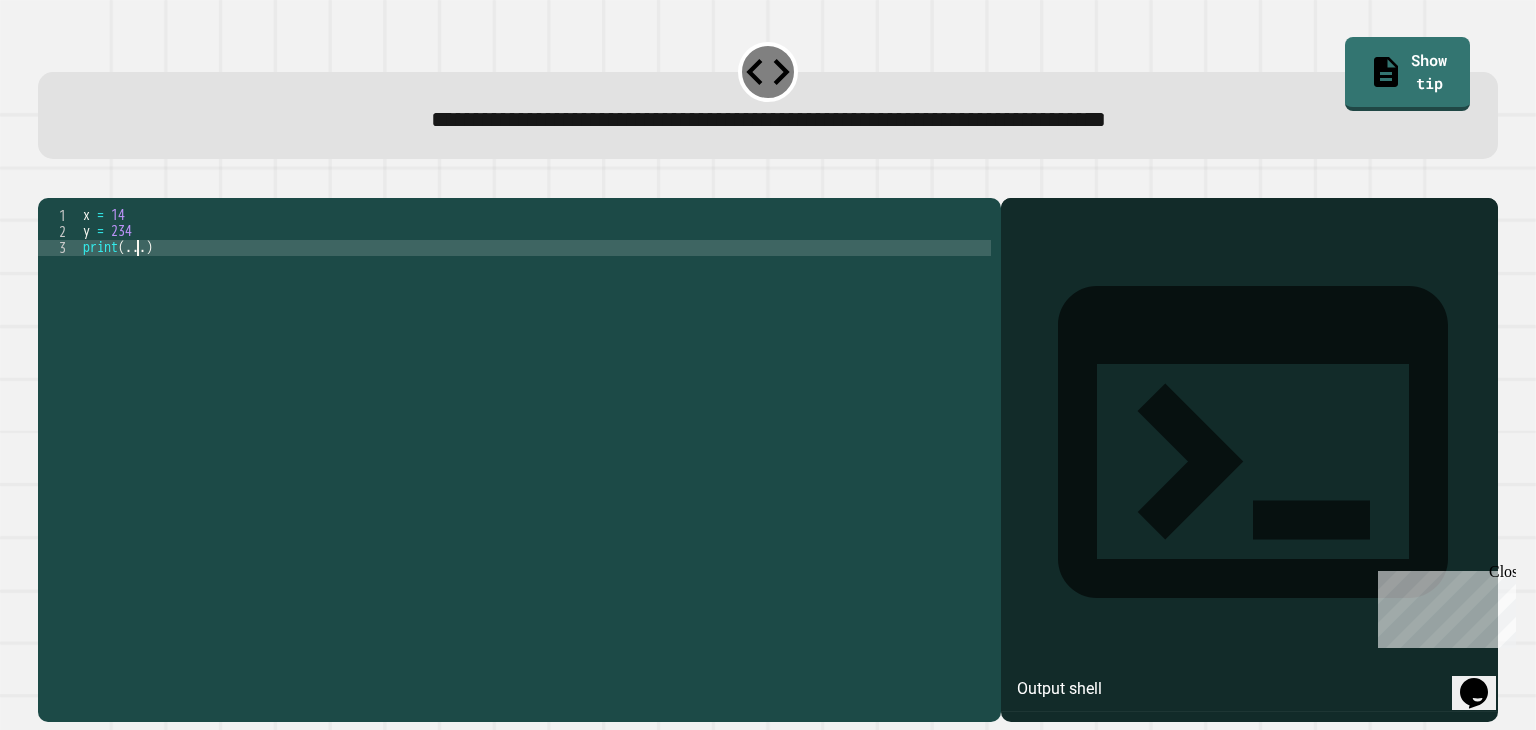 click on "x   =   14 y   =   234 print ( ... )" at bounding box center [535, 440] 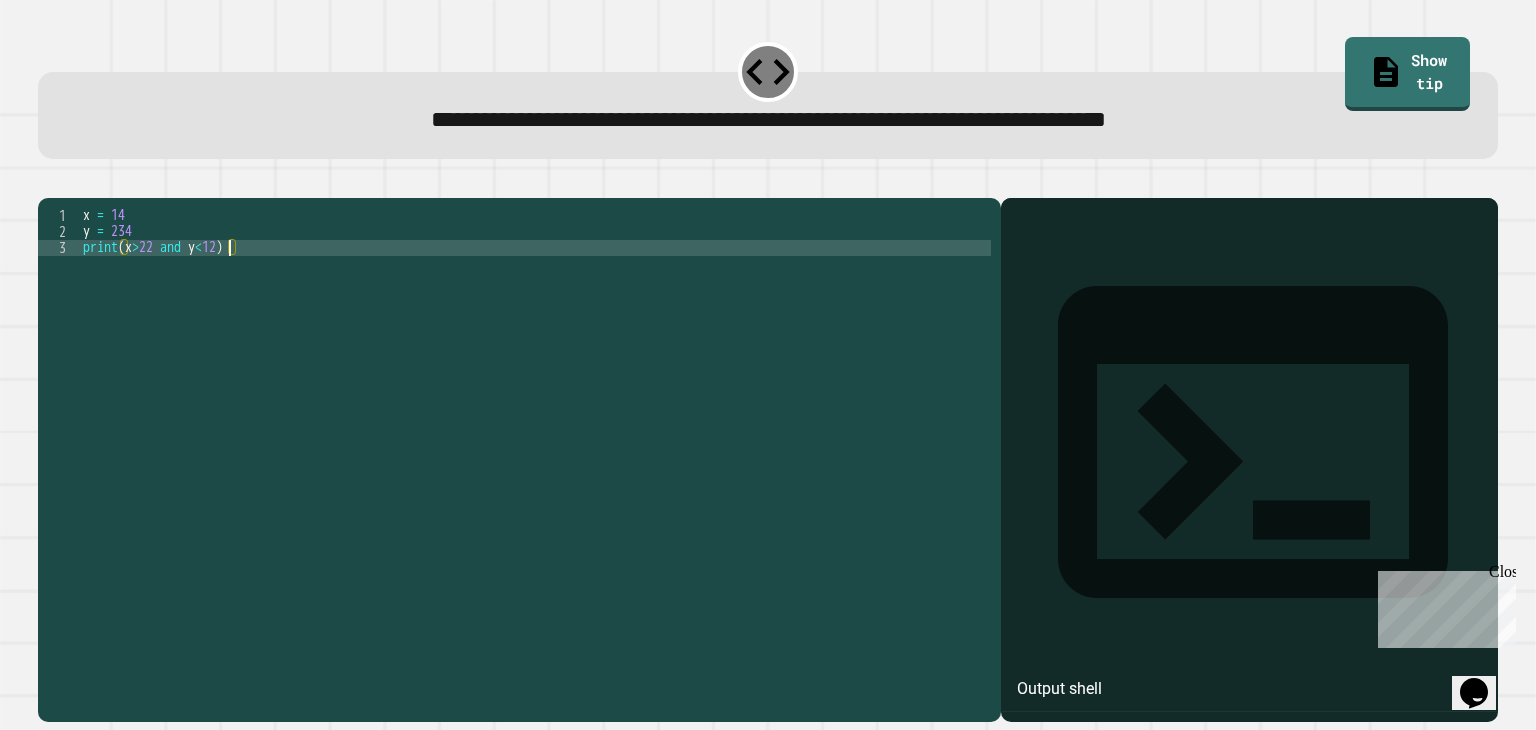 scroll, scrollTop: 0, scrollLeft: 0, axis: both 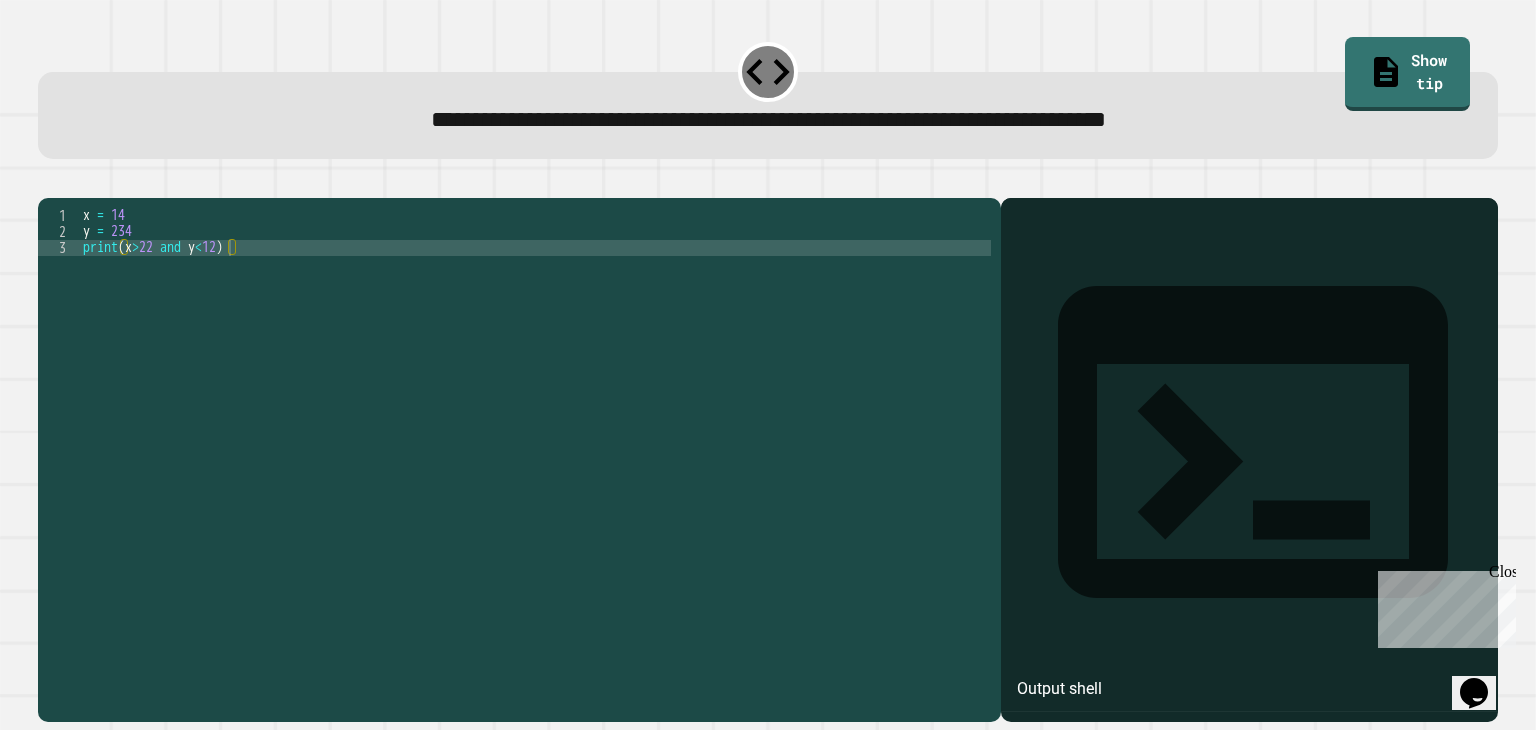 click 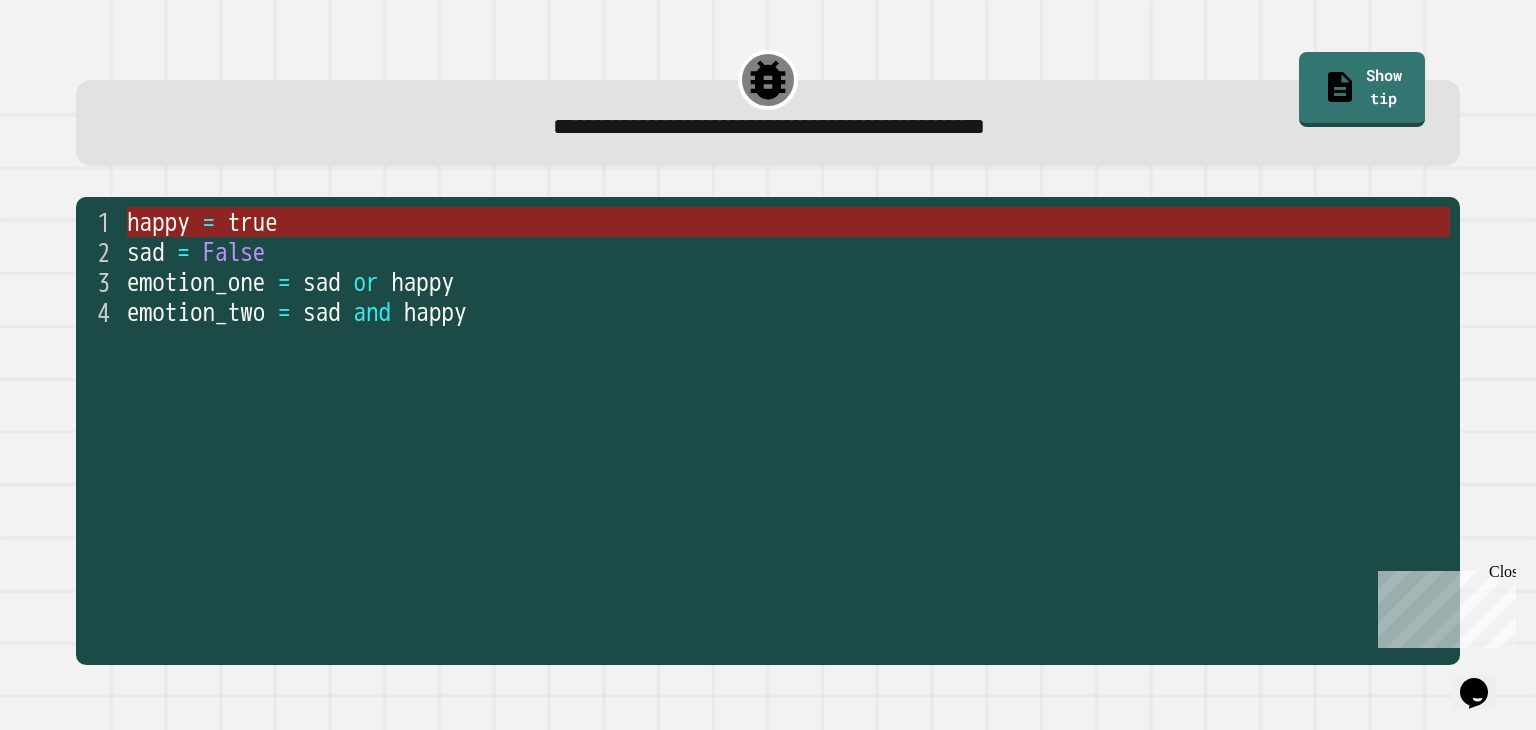 click on "happy   =   true" at bounding box center (500127, 222) 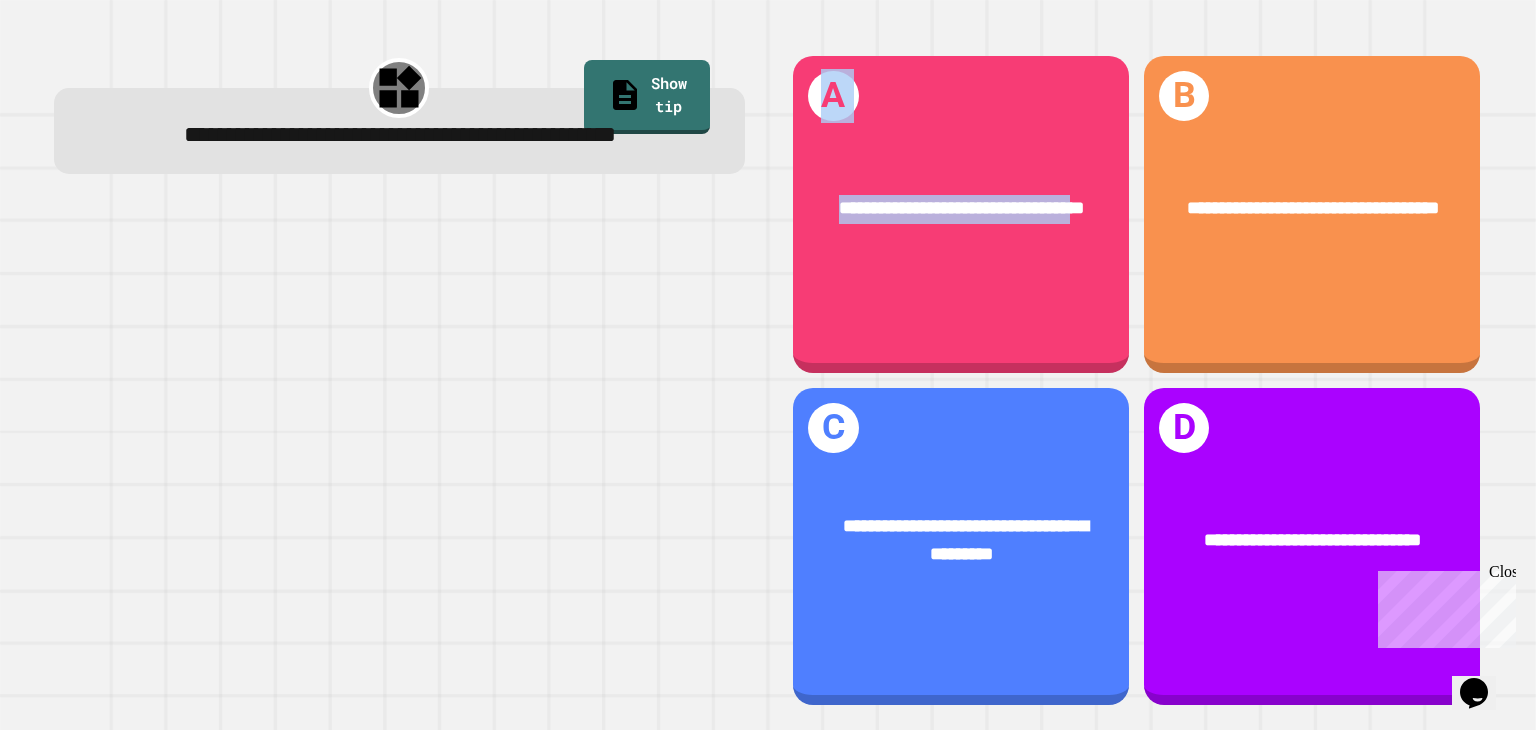 drag, startPoint x: 943, startPoint y: 288, endPoint x: 708, endPoint y: 328, distance: 238.37994 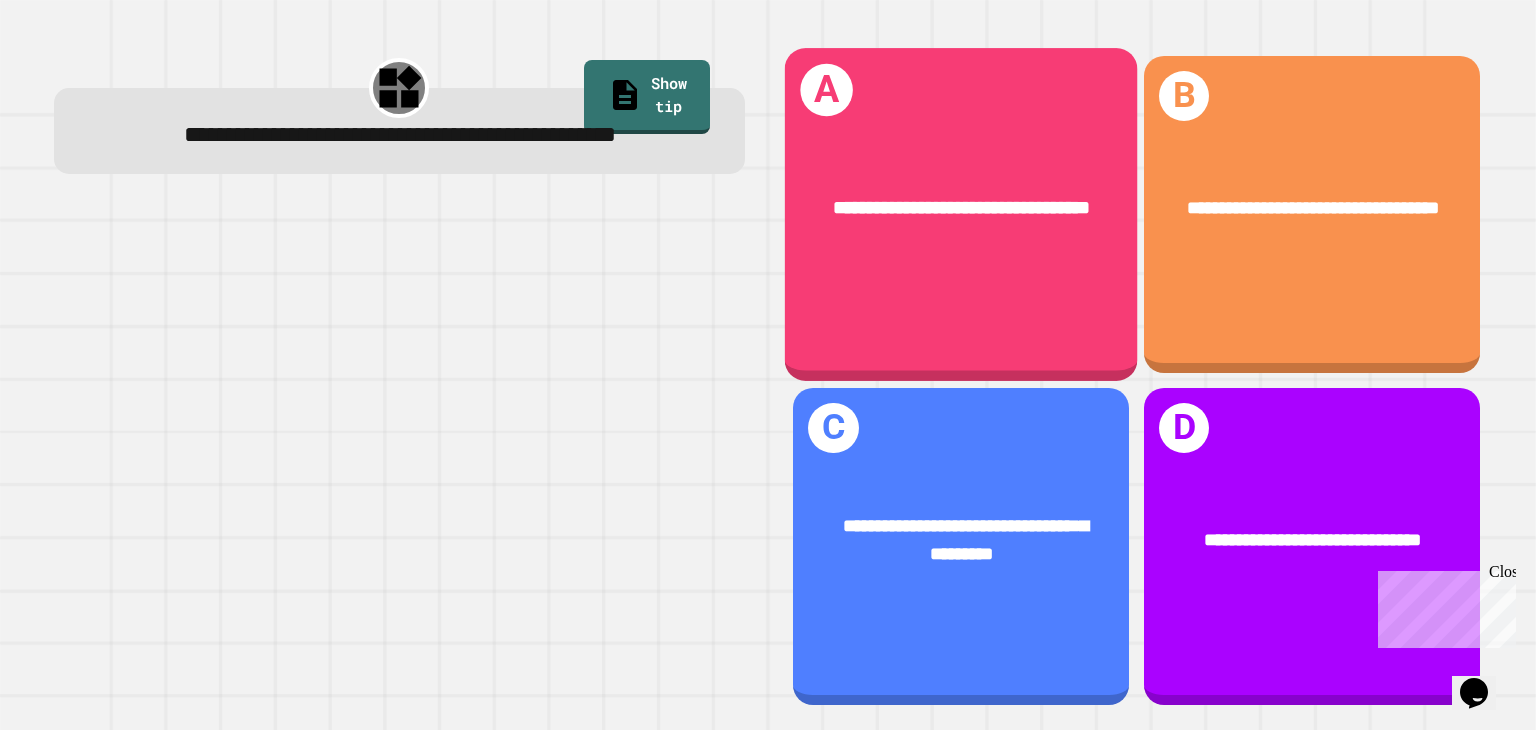 click on "**********" at bounding box center [961, 214] 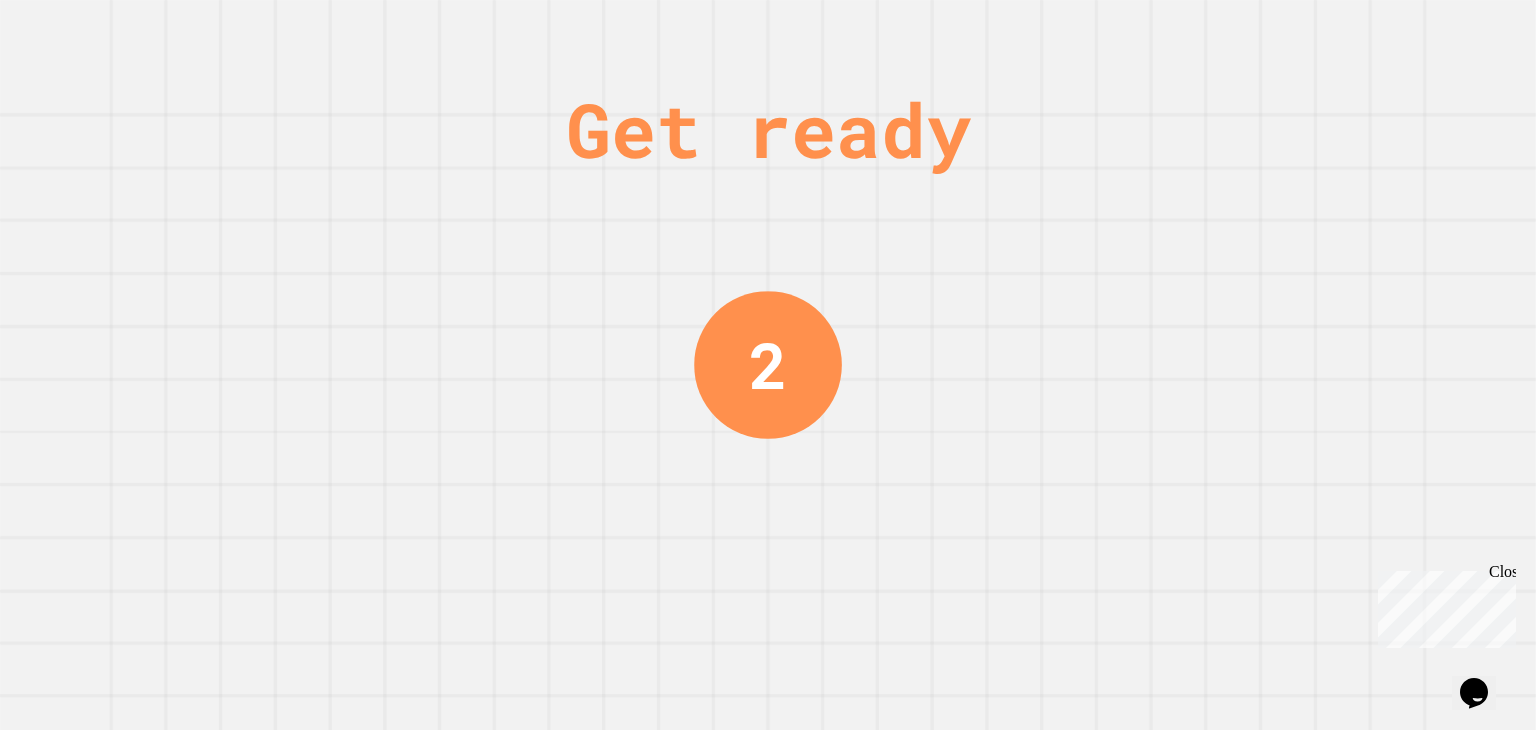 drag, startPoint x: 636, startPoint y: 305, endPoint x: 498, endPoint y: 289, distance: 138.92444 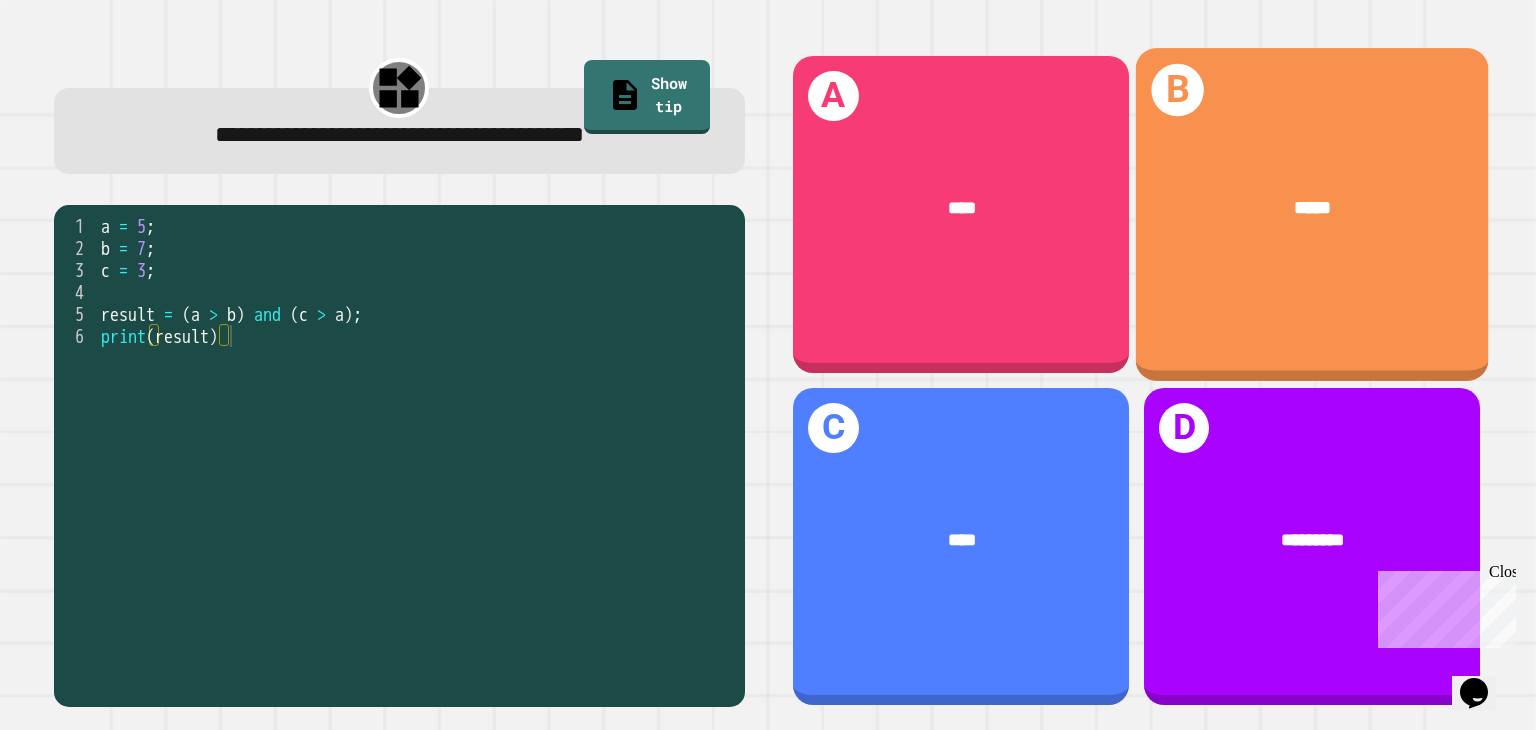 click on "*****" at bounding box center (1312, 209) 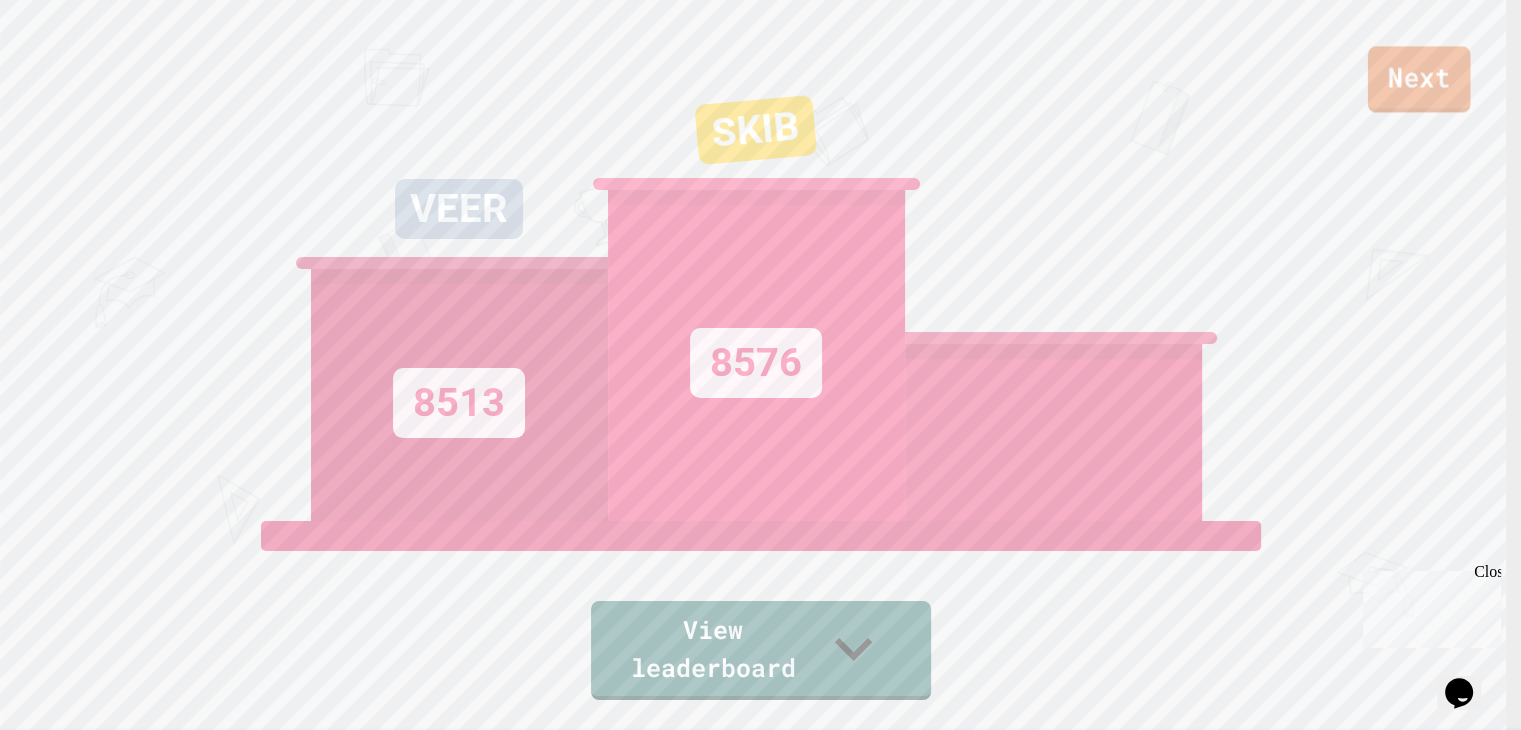 click on "Next" at bounding box center [1419, 79] 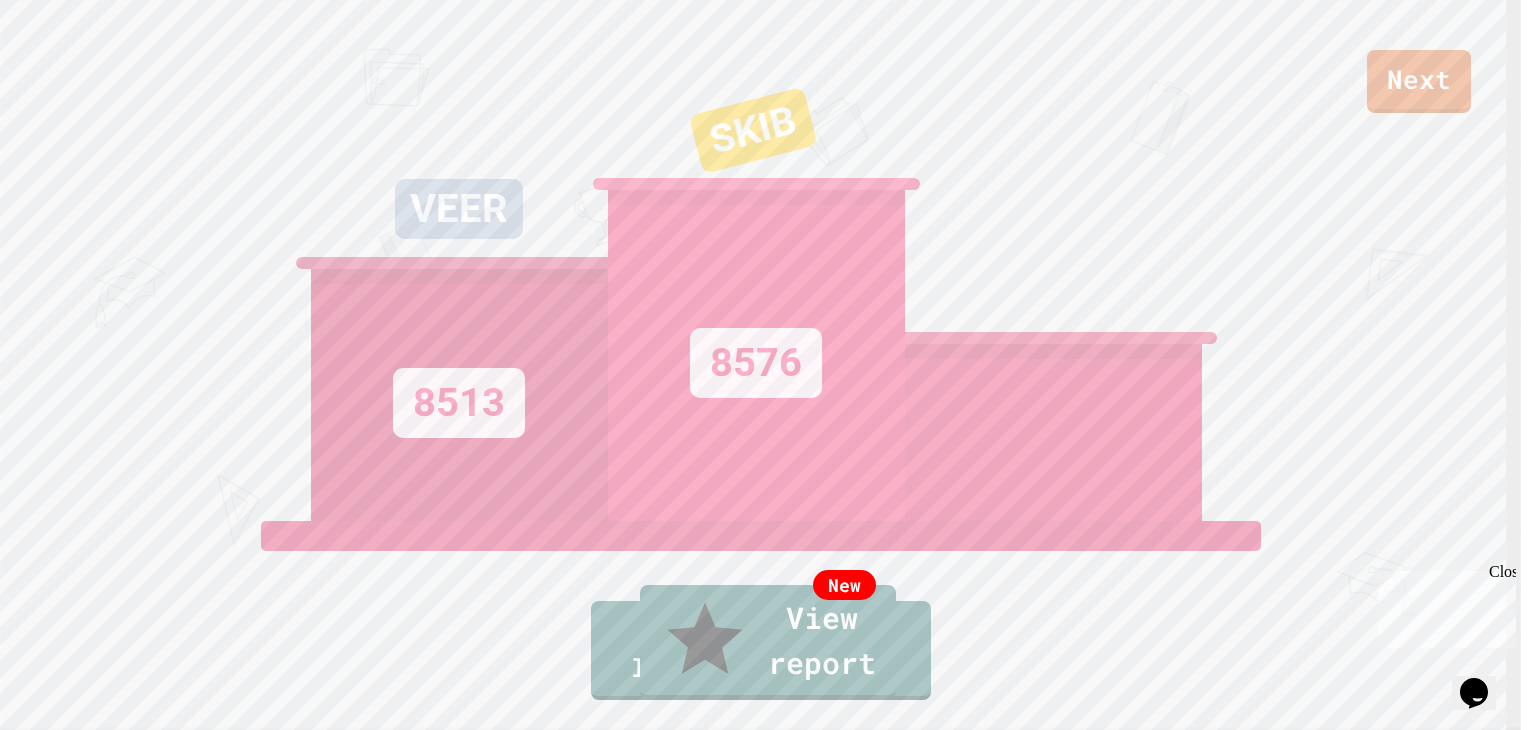 click on "Exit" at bounding box center [1411, 780] 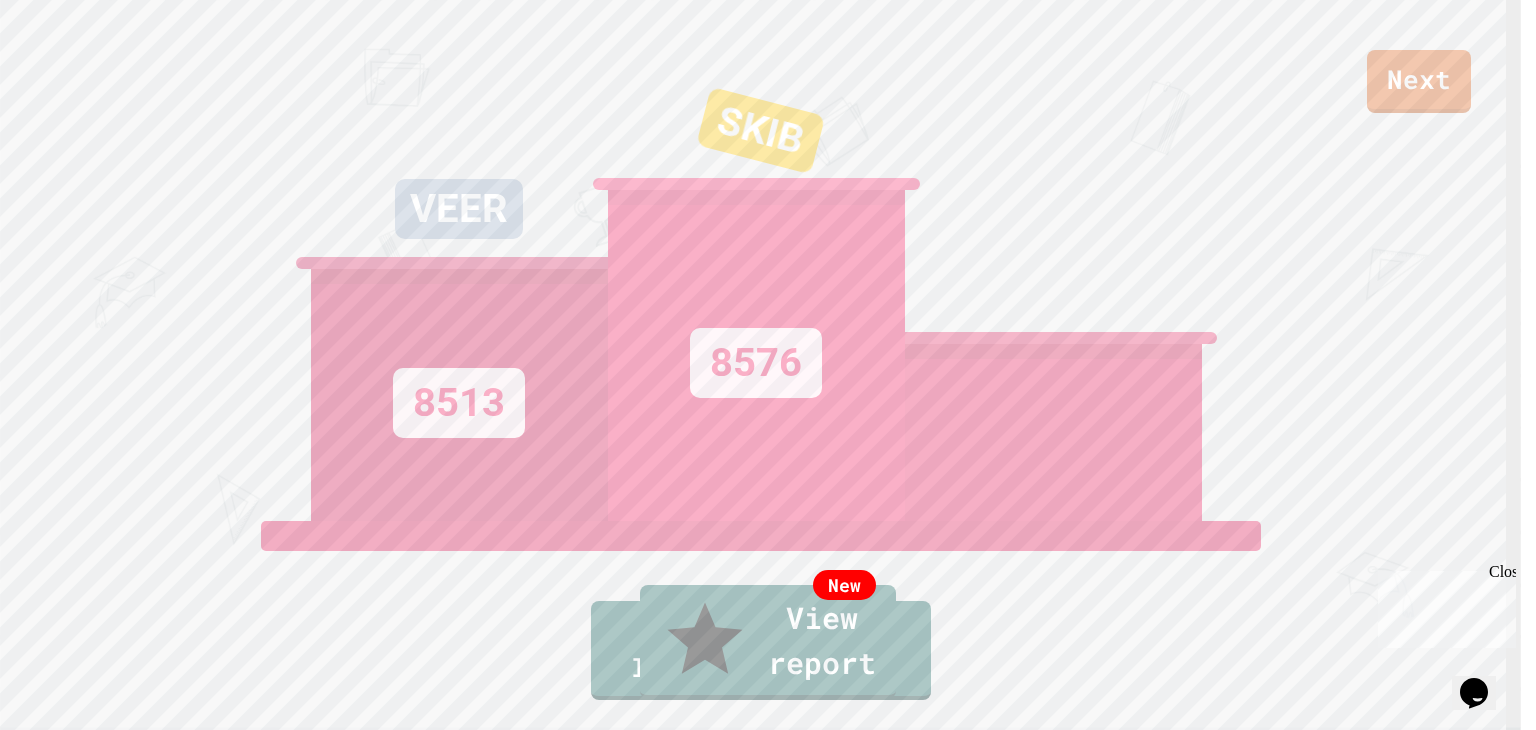 click 